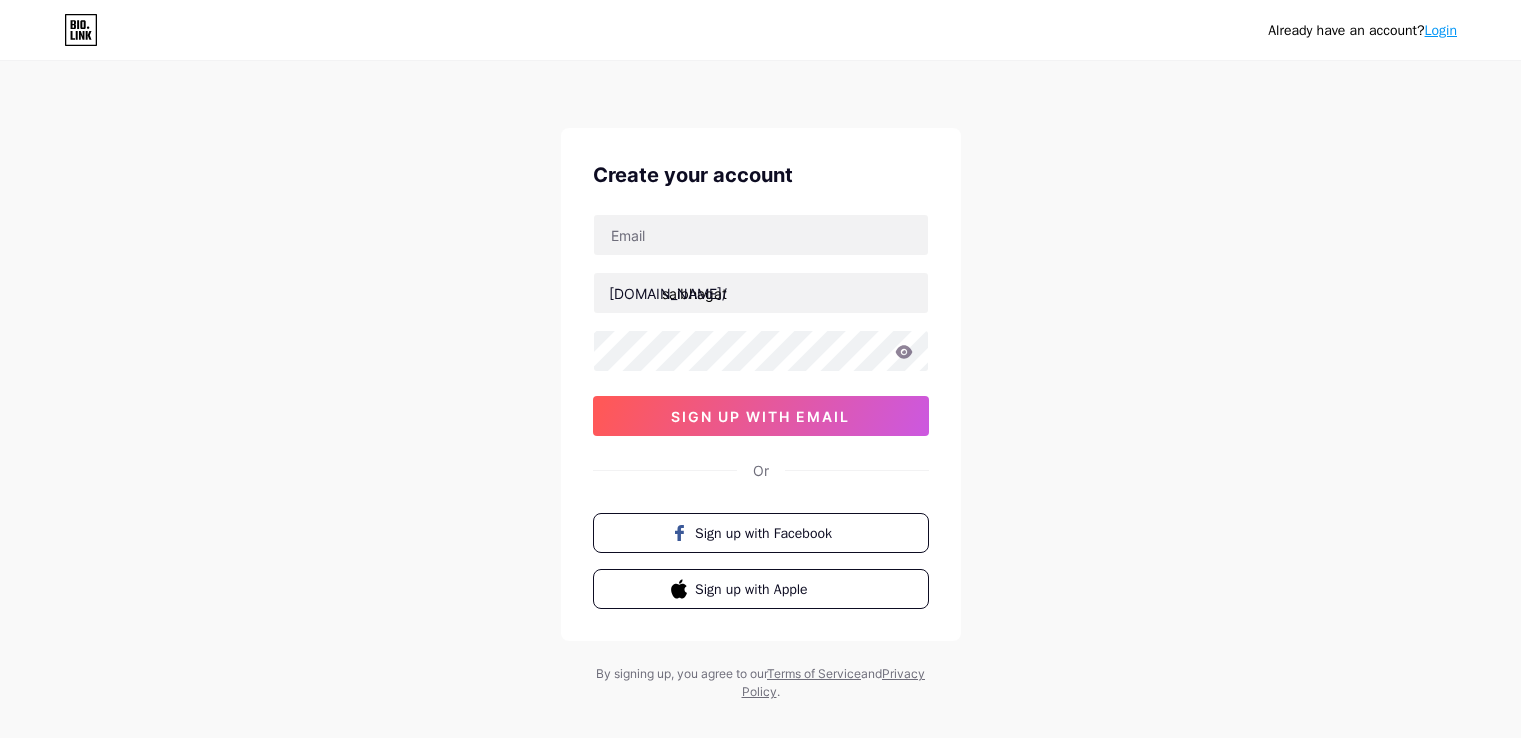 scroll, scrollTop: 0, scrollLeft: 0, axis: both 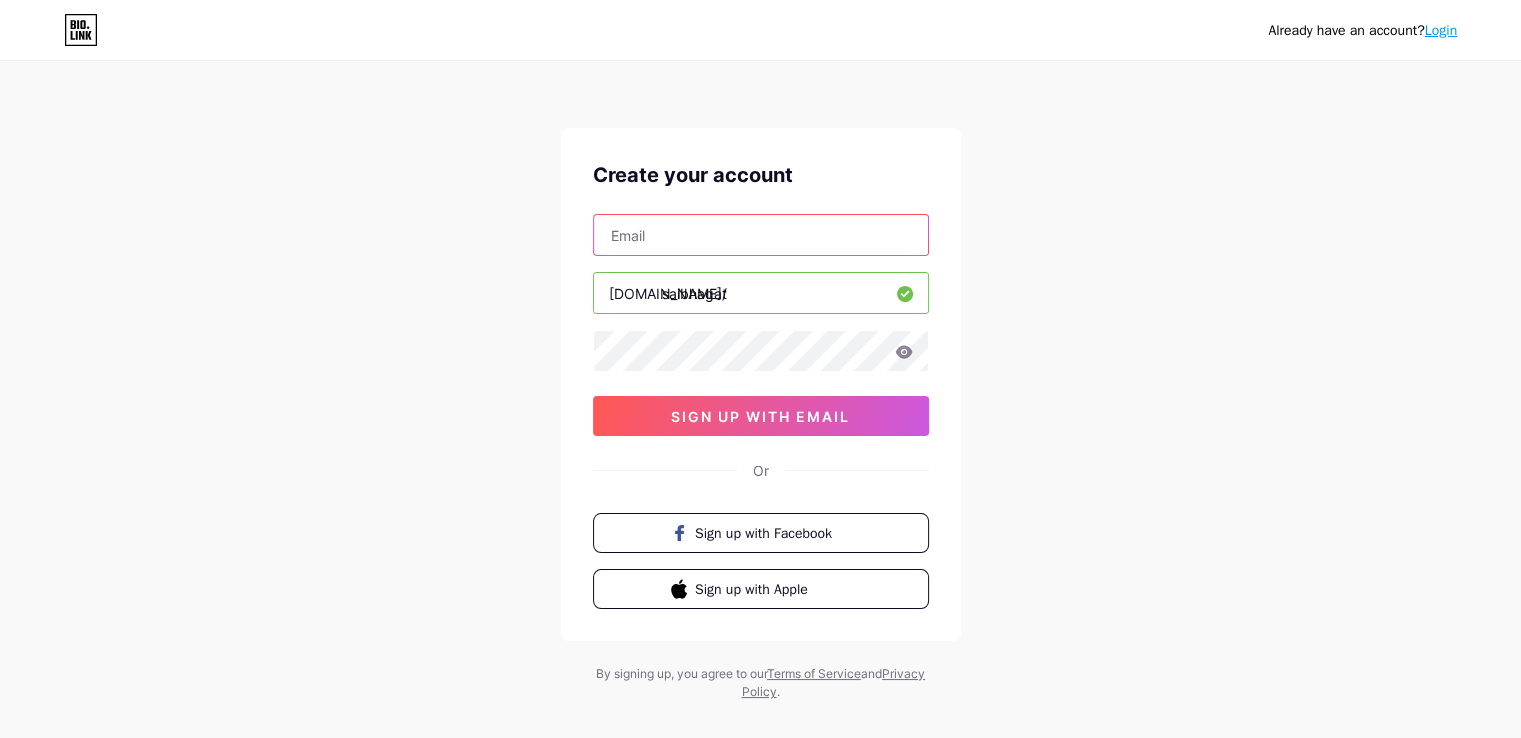 click at bounding box center (761, 235) 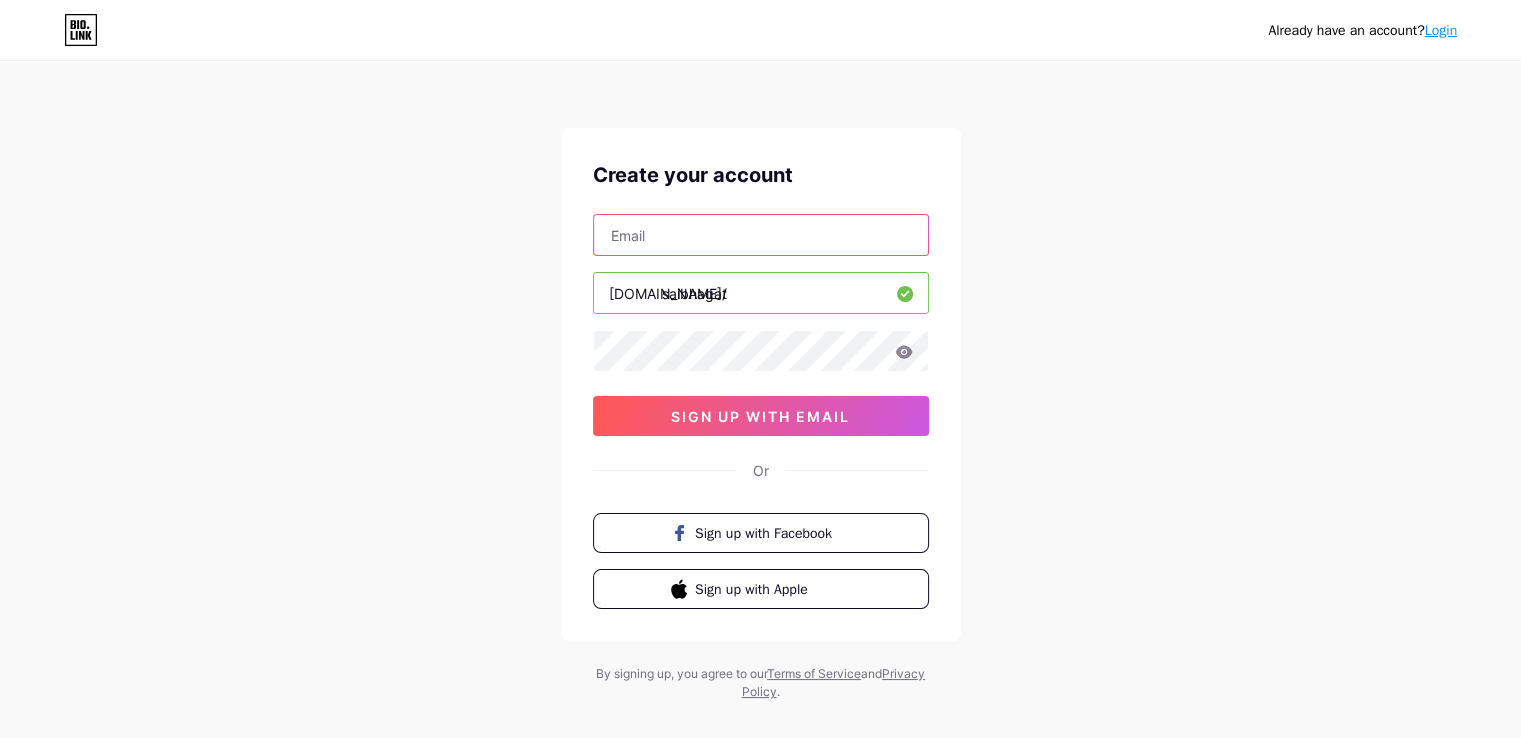 click at bounding box center [761, 235] 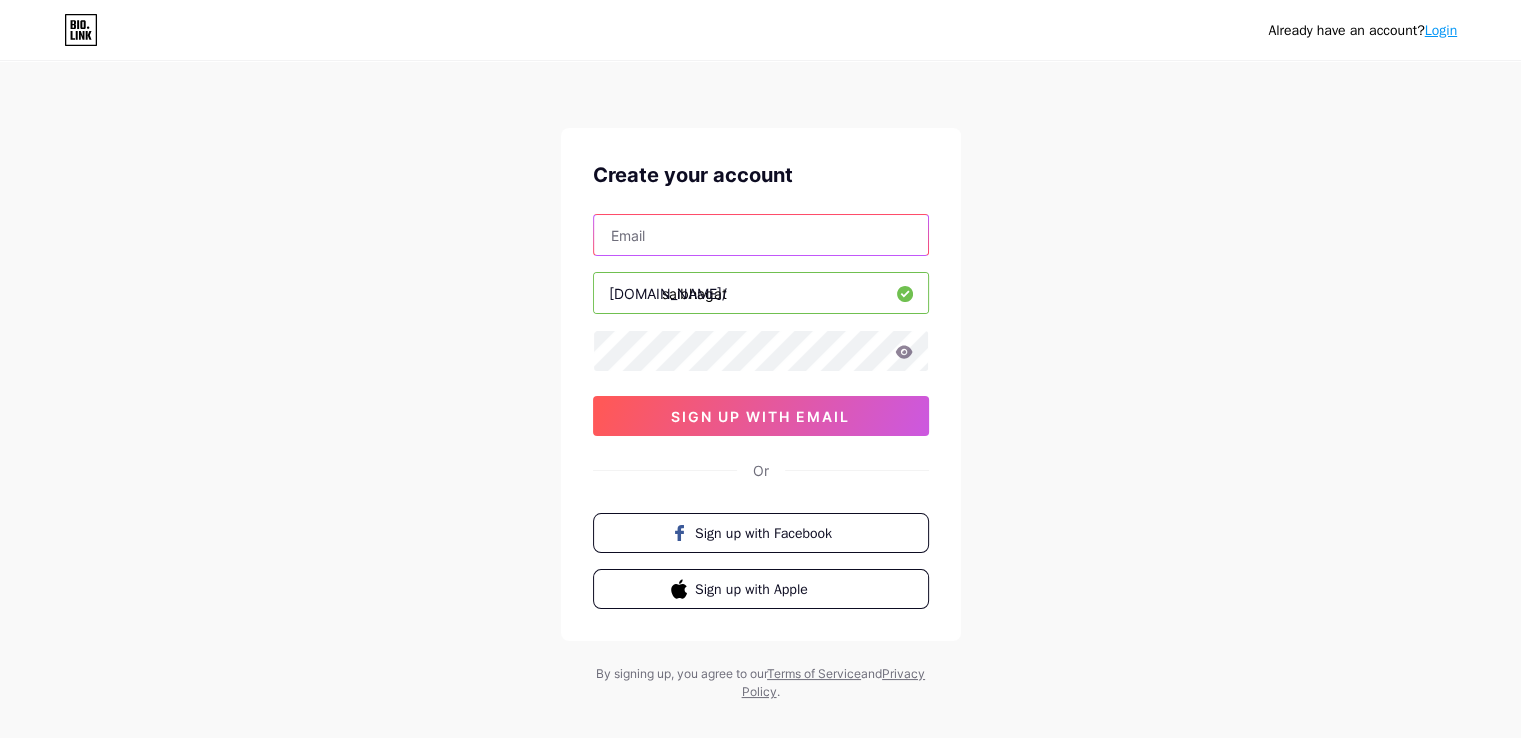 click at bounding box center [761, 235] 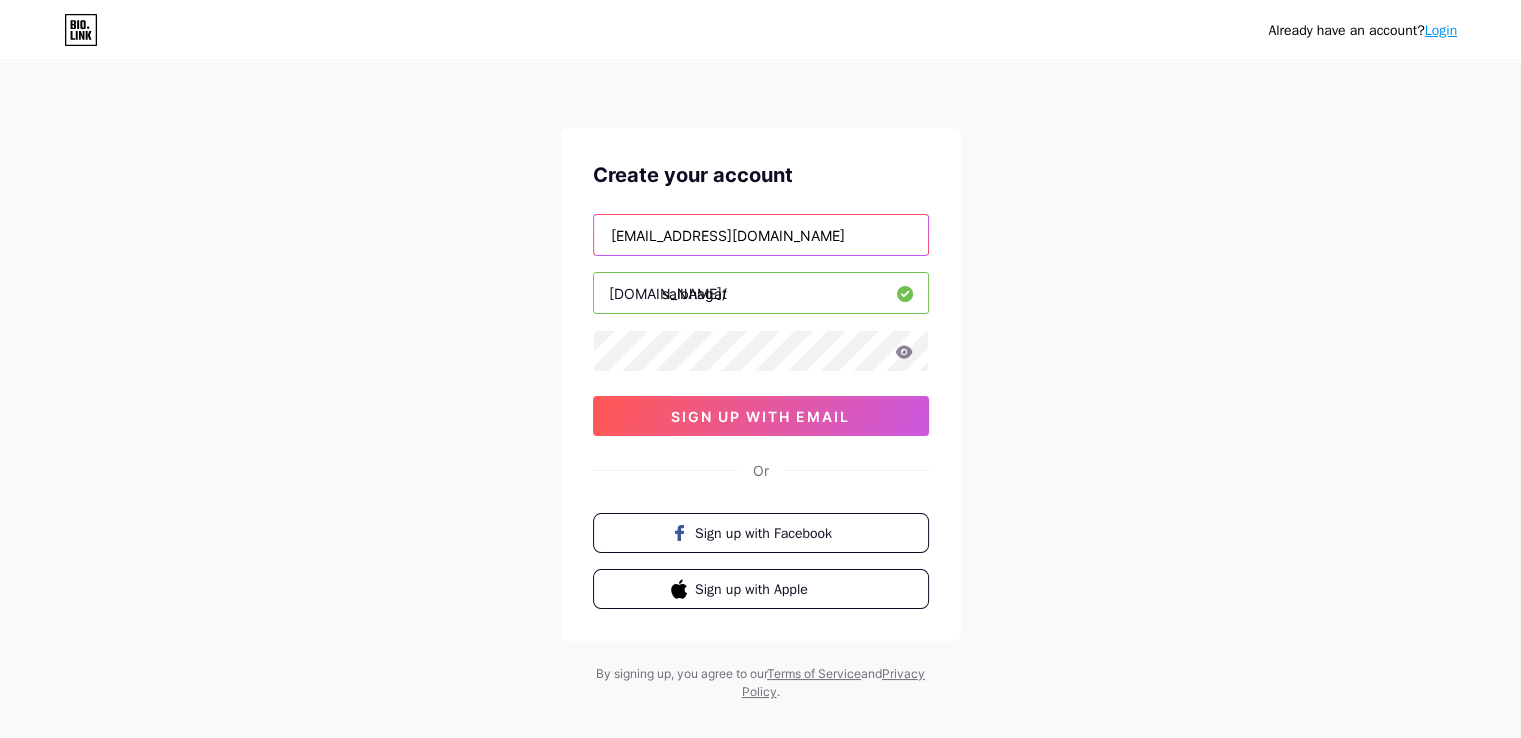 type on "[EMAIL_ADDRESS][DOMAIN_NAME]" 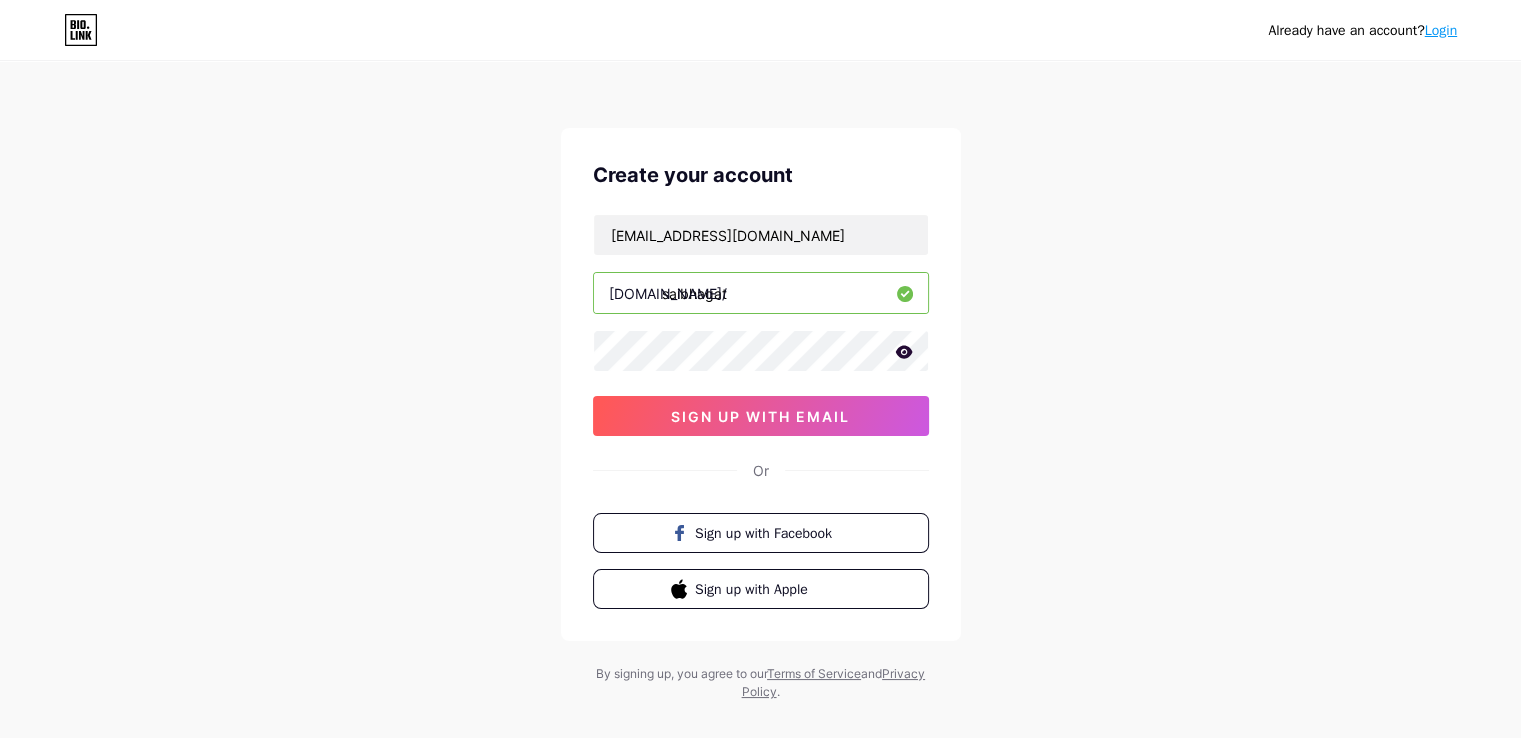 click 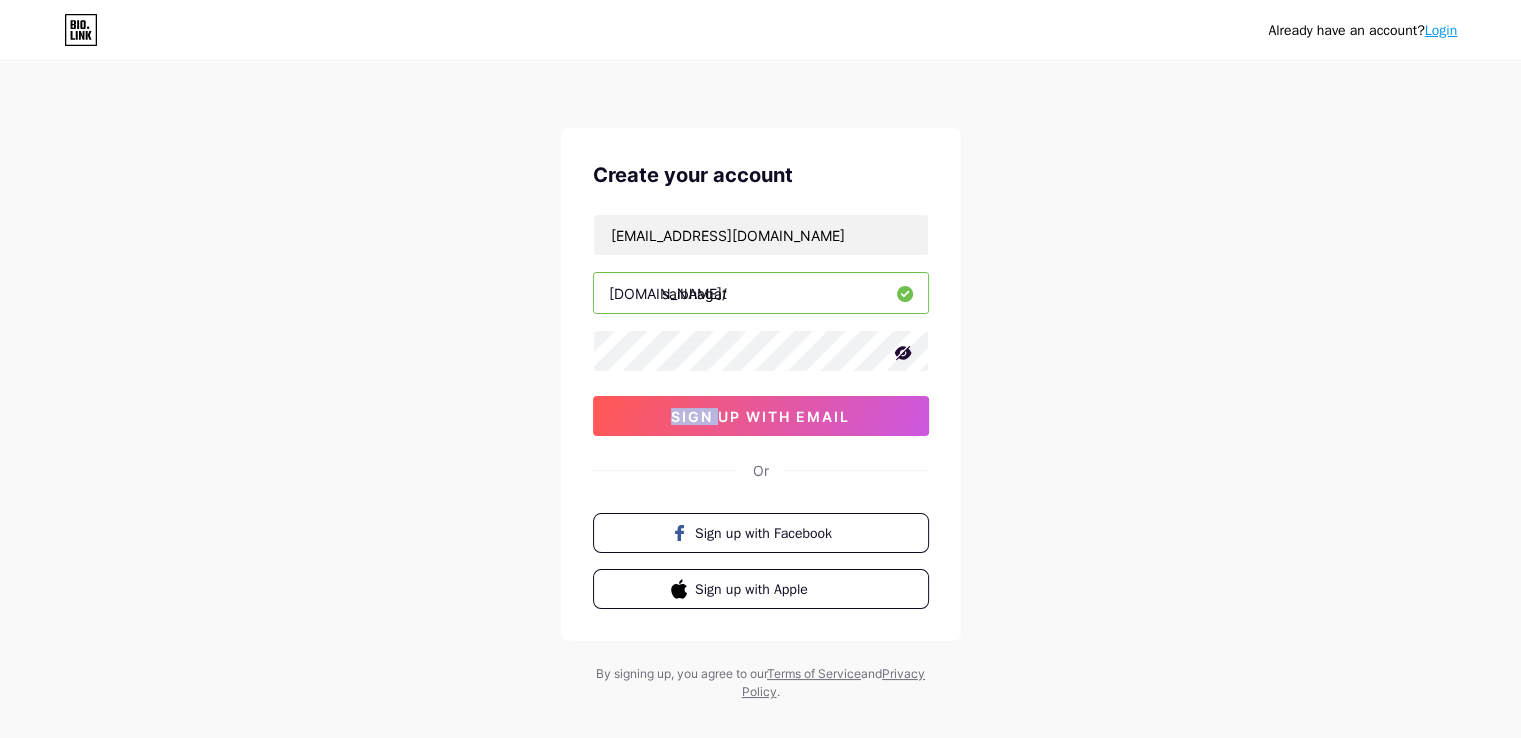 click 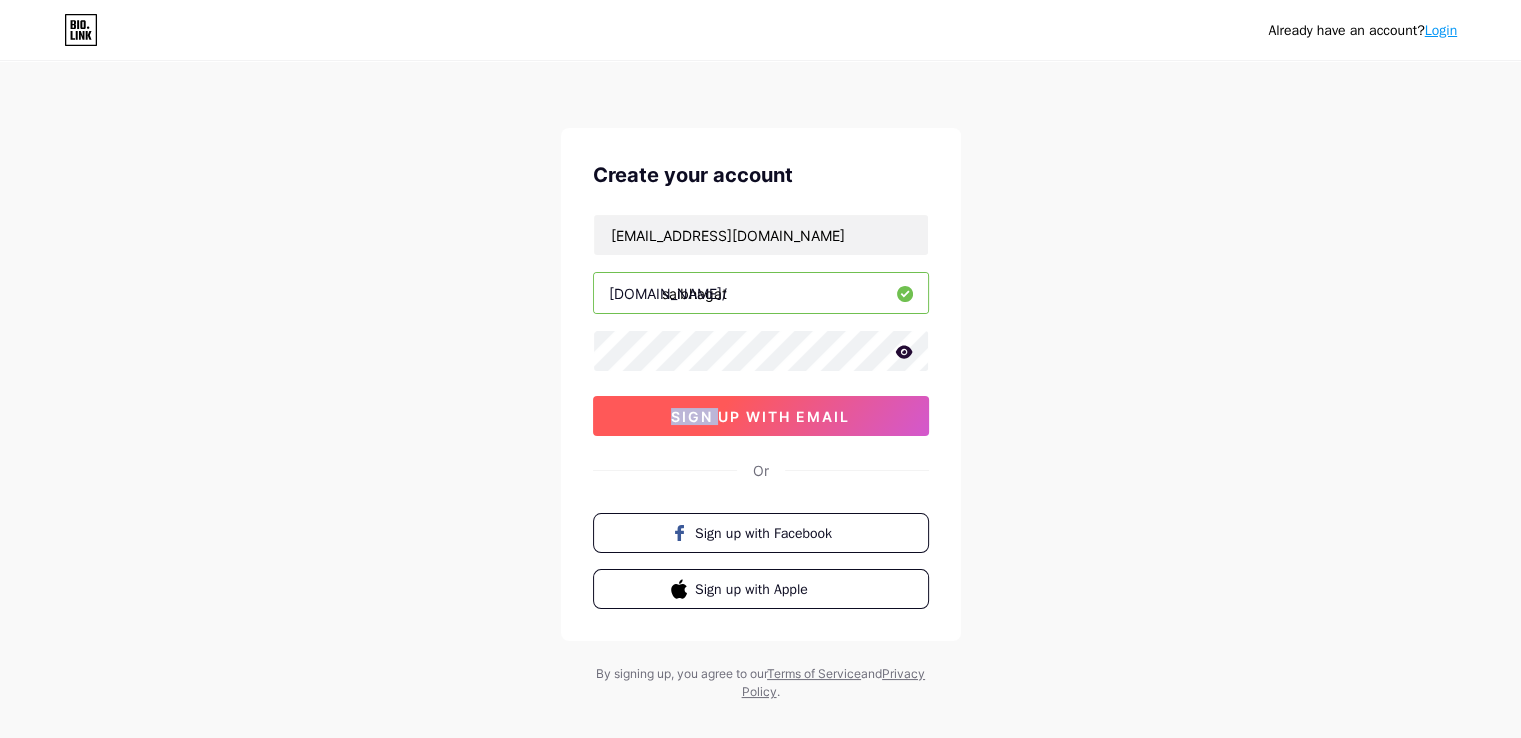 click on "sign up with email" at bounding box center (761, 416) 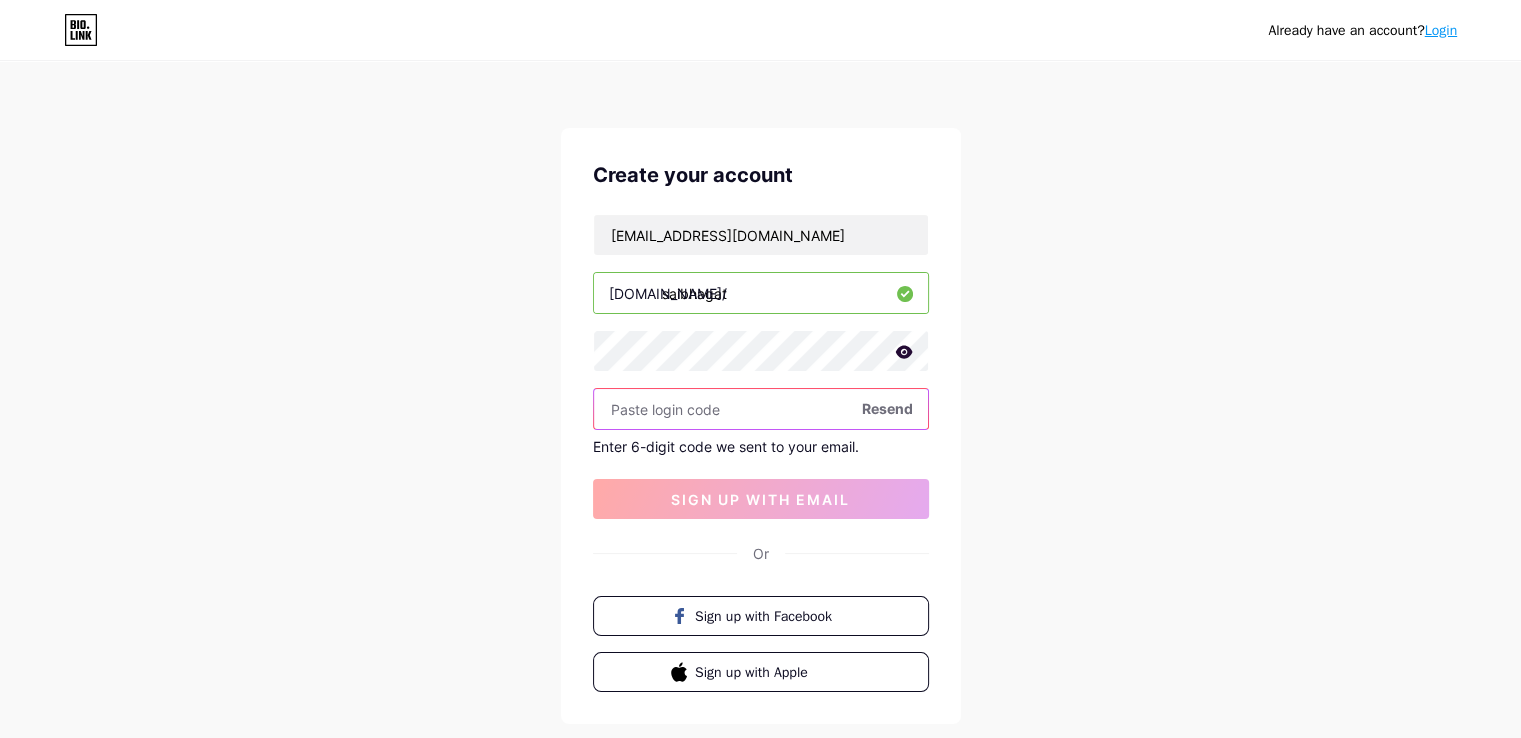 click at bounding box center (761, 409) 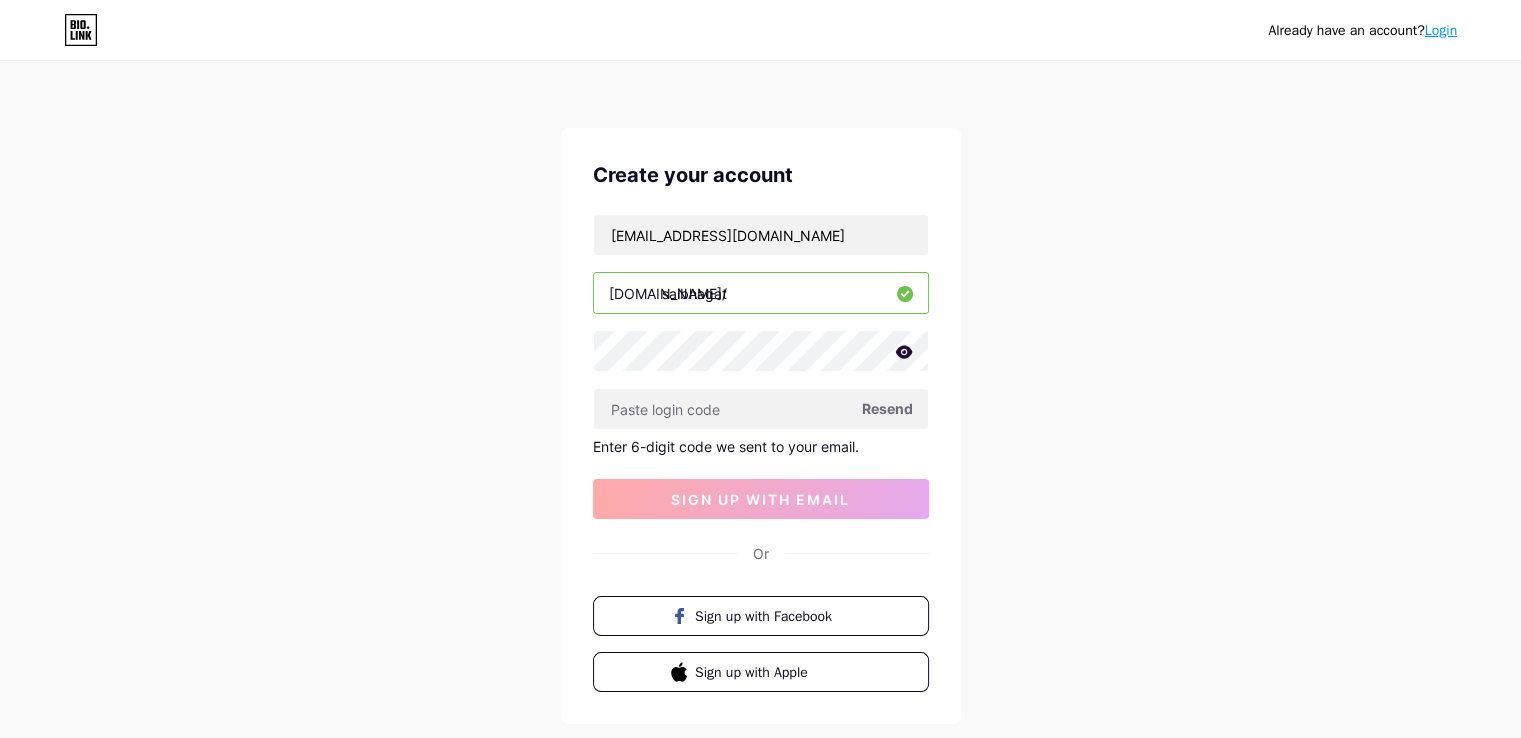 click on "Resend" at bounding box center [887, 408] 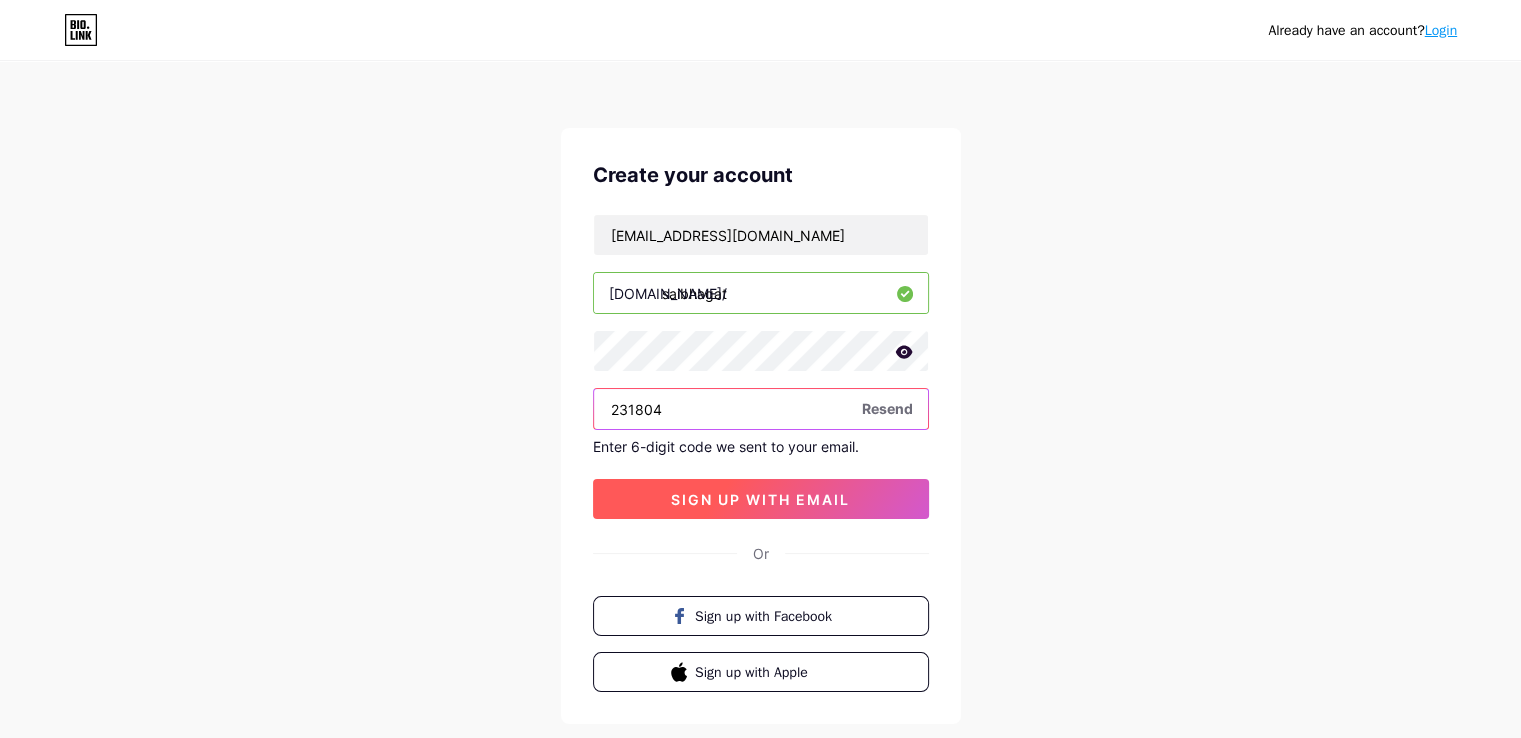 type on "231804" 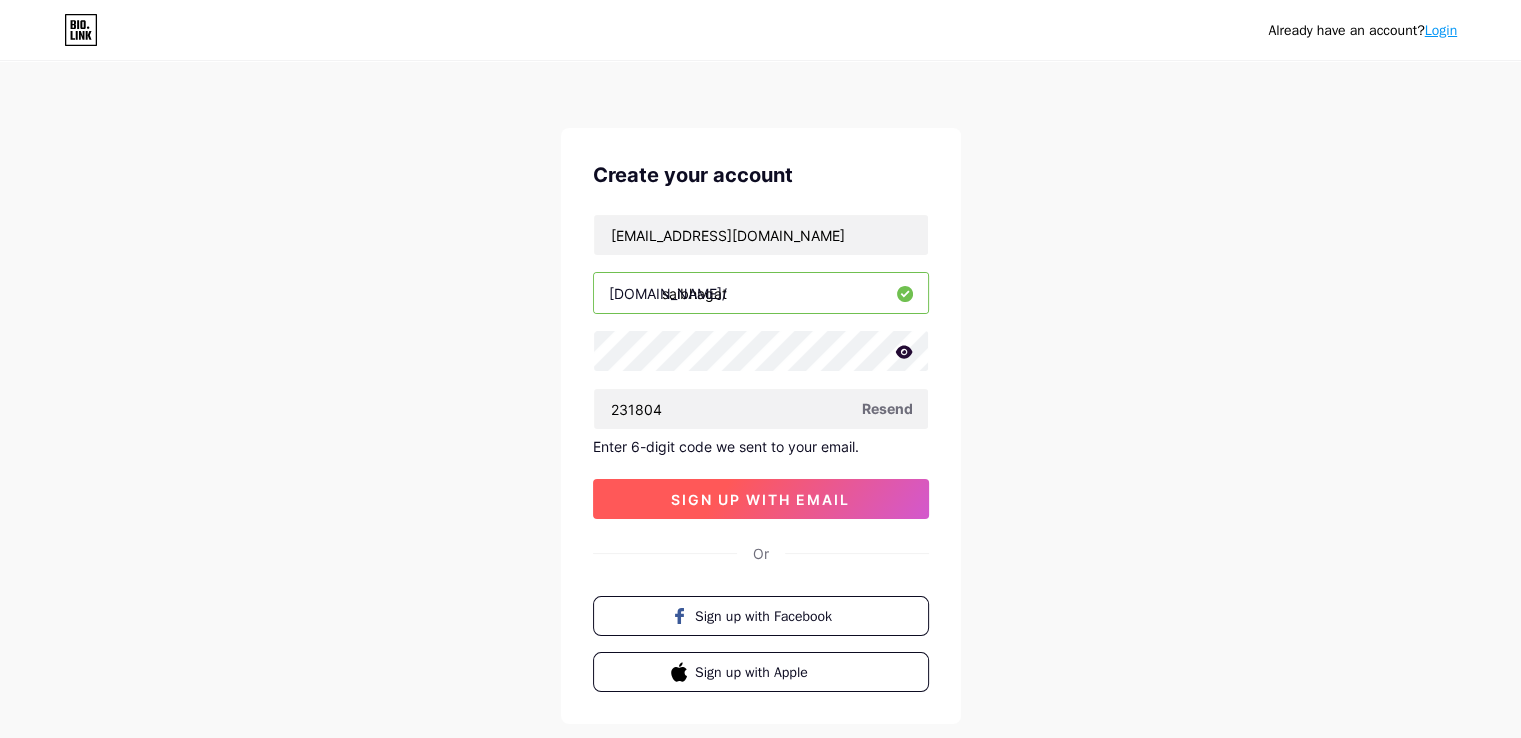 click on "sign up with email" at bounding box center (761, 499) 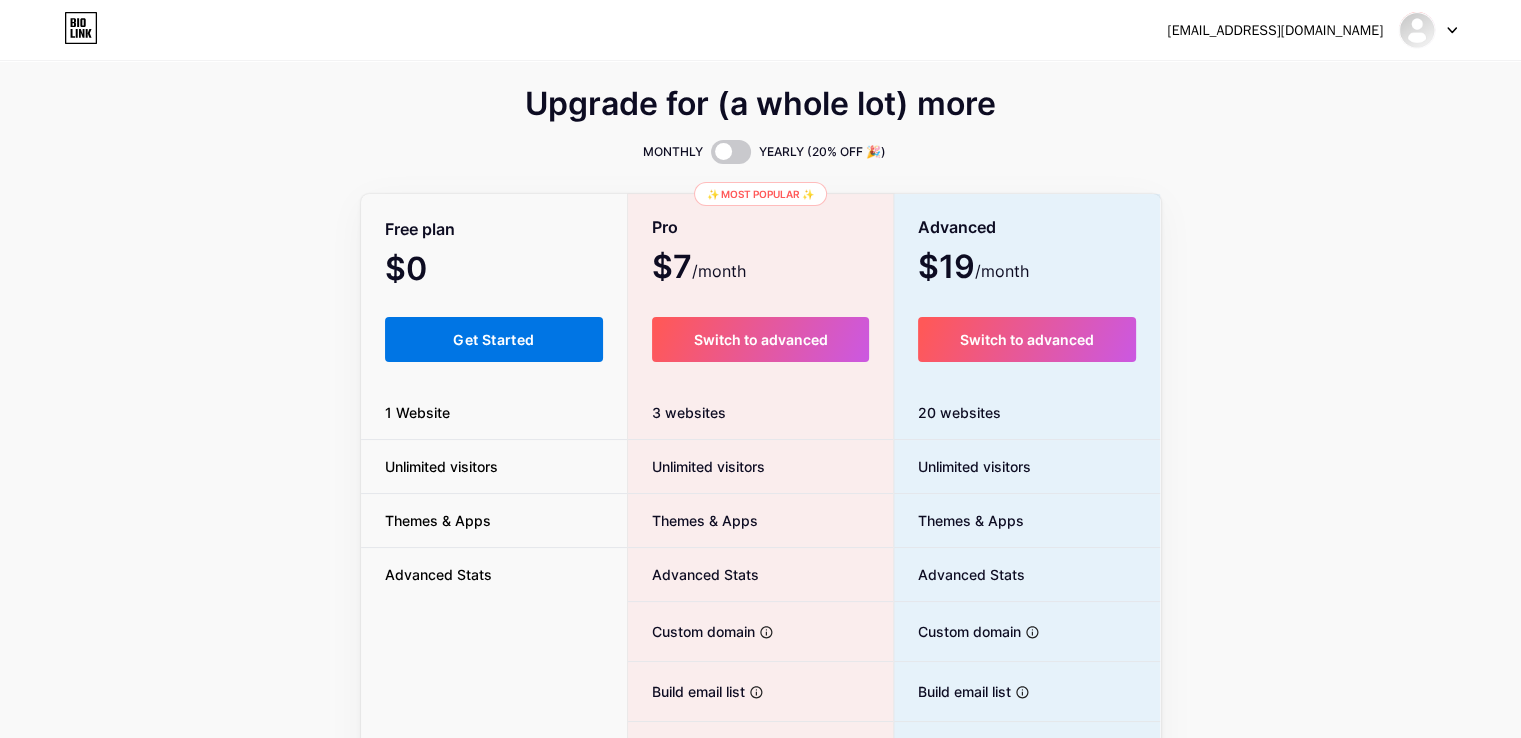 click on "Get Started" at bounding box center [493, 339] 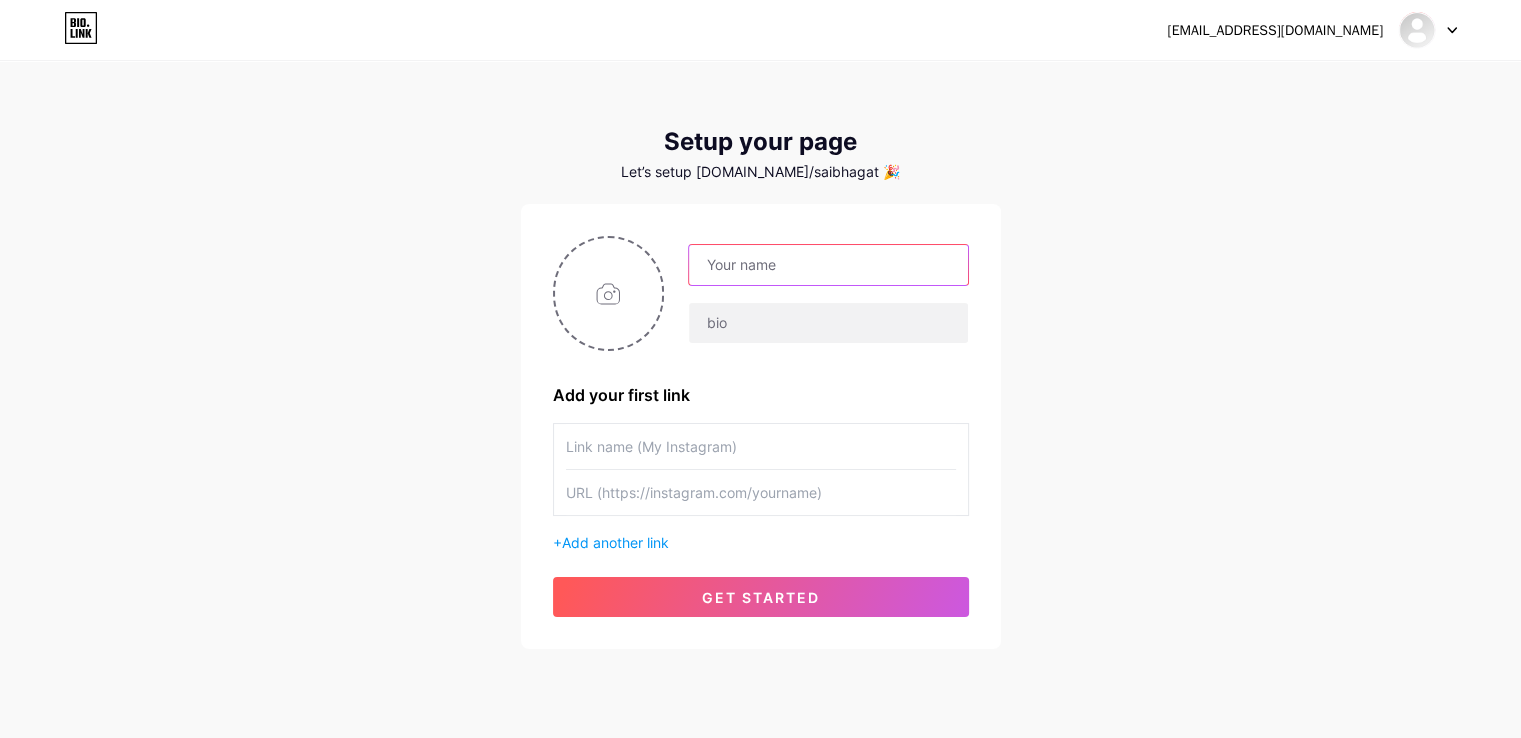 click at bounding box center (828, 265) 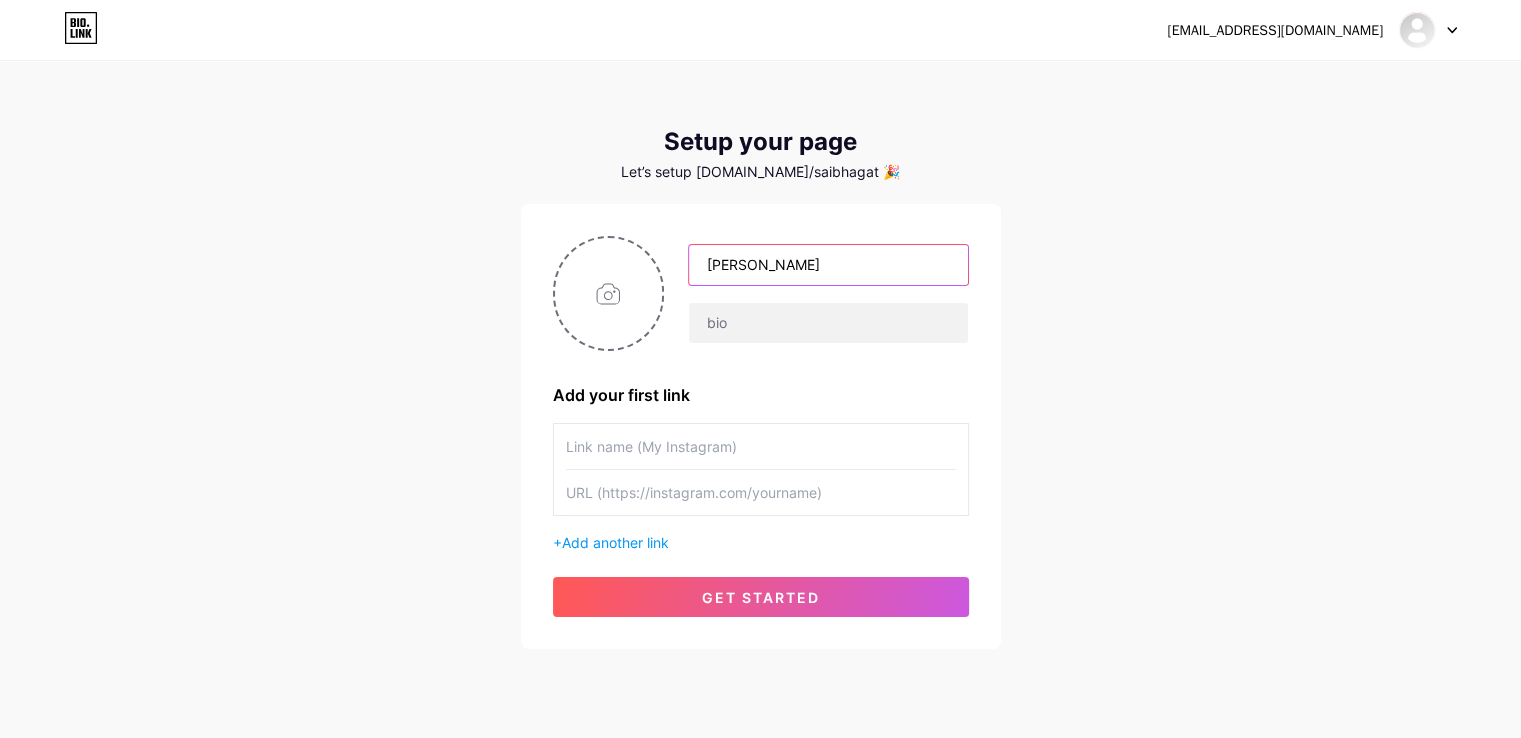 type on "[PERSON_NAME]" 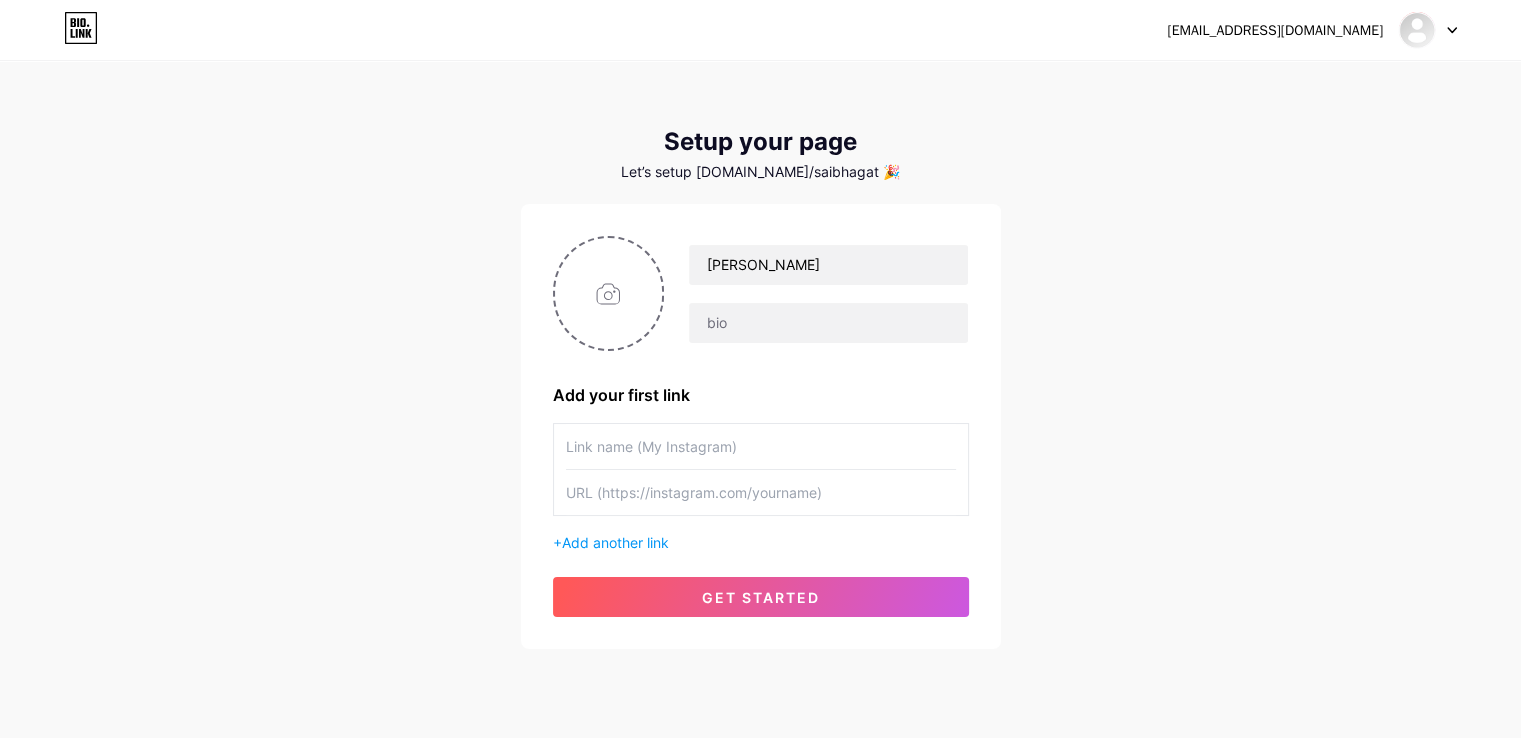 click on "[PERSON_NAME]" at bounding box center [761, 293] 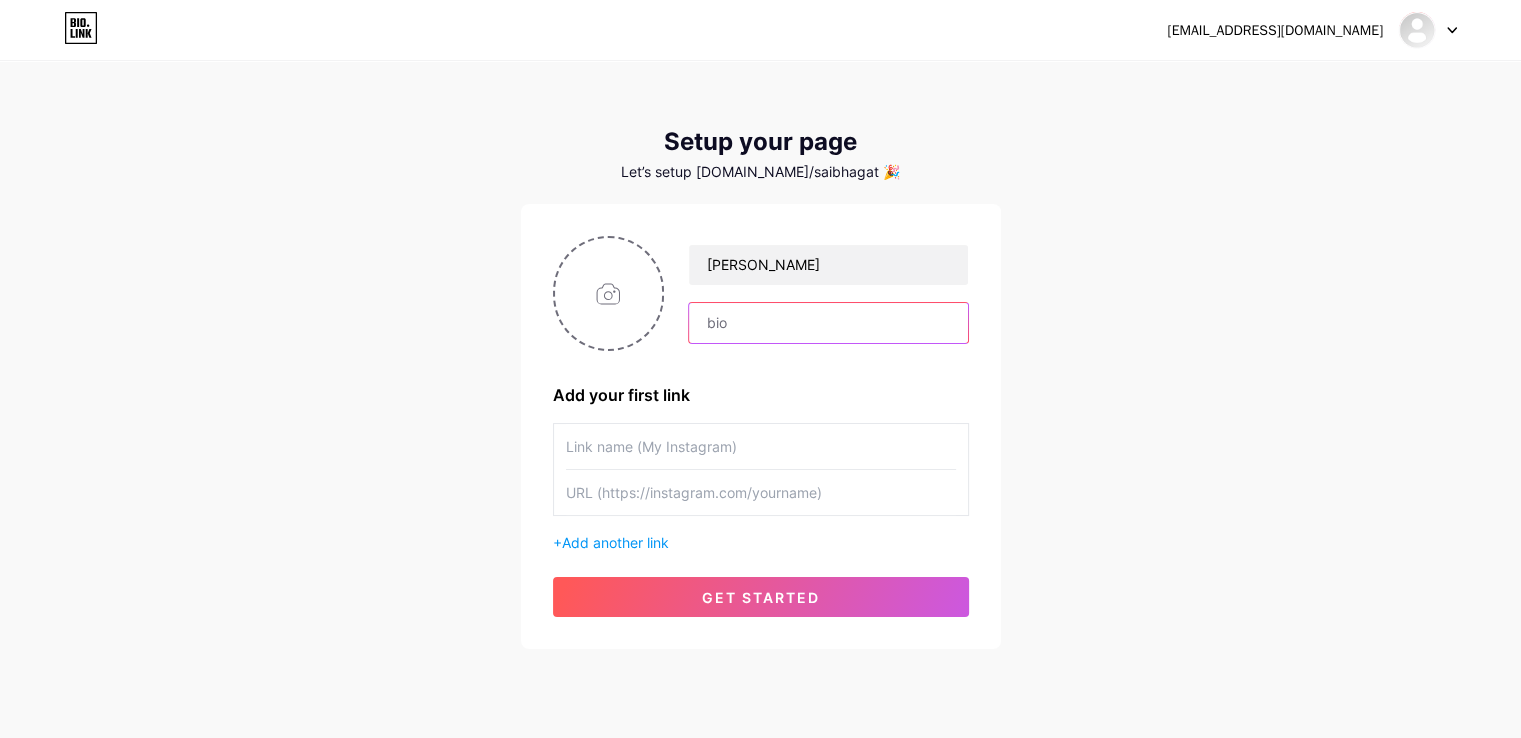 click at bounding box center [828, 323] 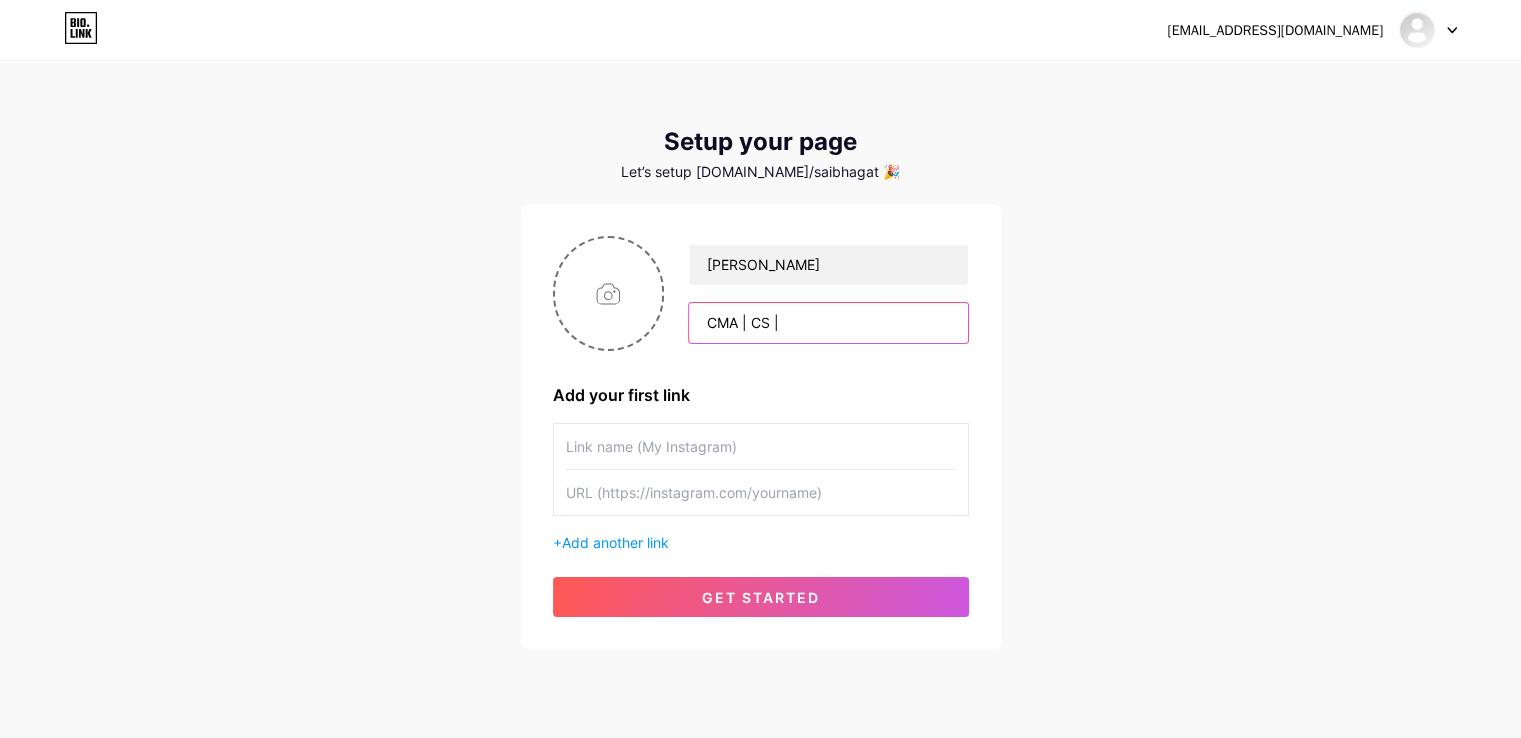 click on "CMA | CS |" at bounding box center (828, 323) 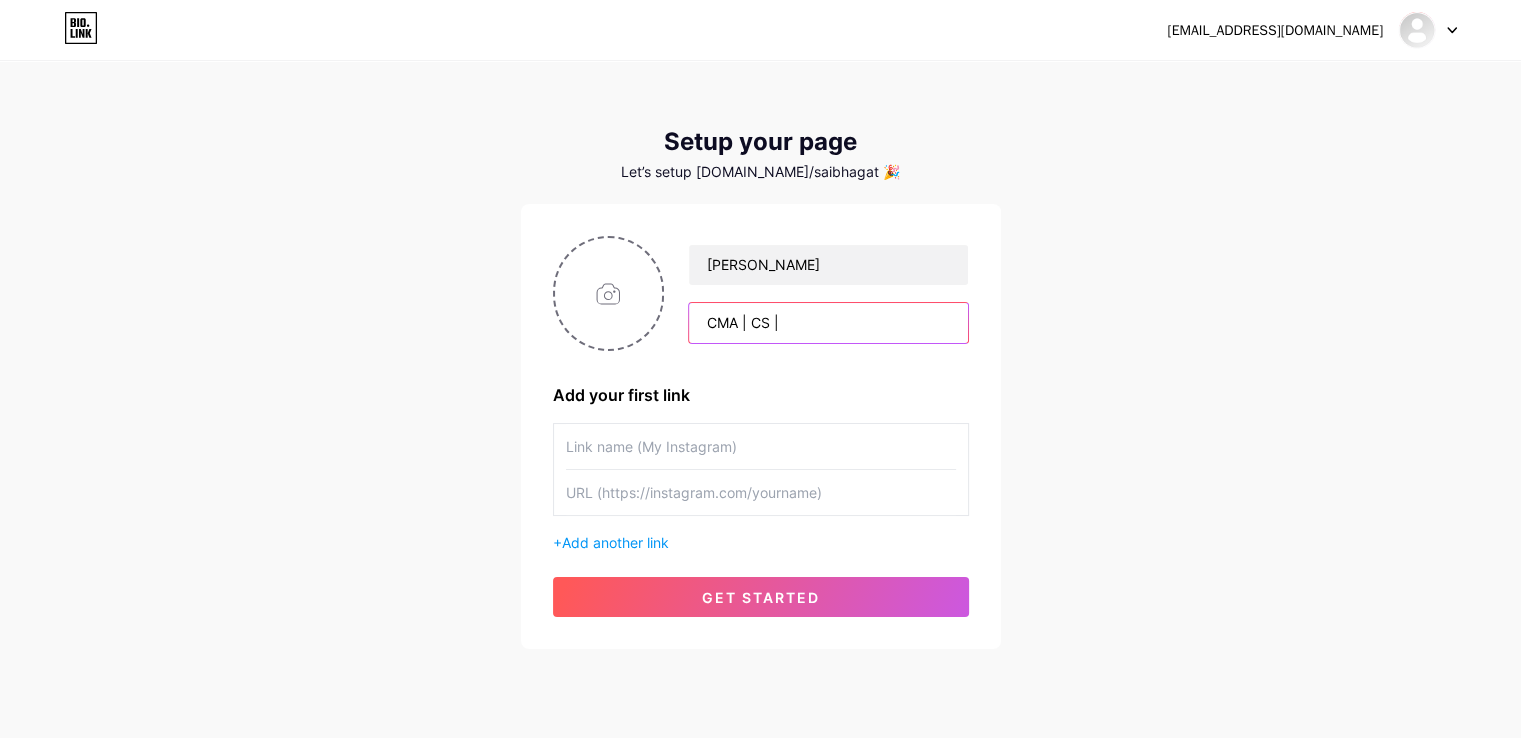 drag, startPoint x: 803, startPoint y: 321, endPoint x: 447, endPoint y: 345, distance: 356.80807 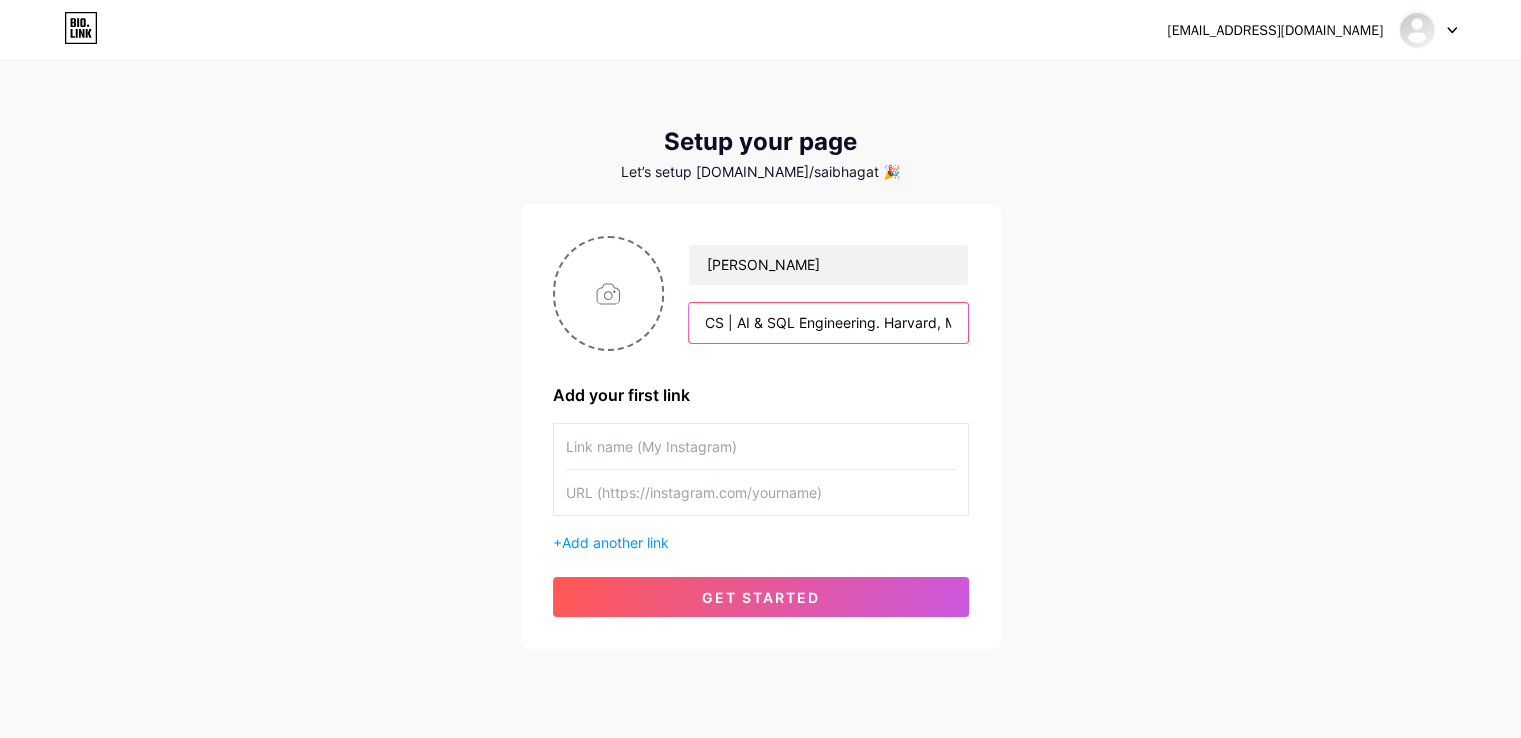 scroll, scrollTop: 0, scrollLeft: 161, axis: horizontal 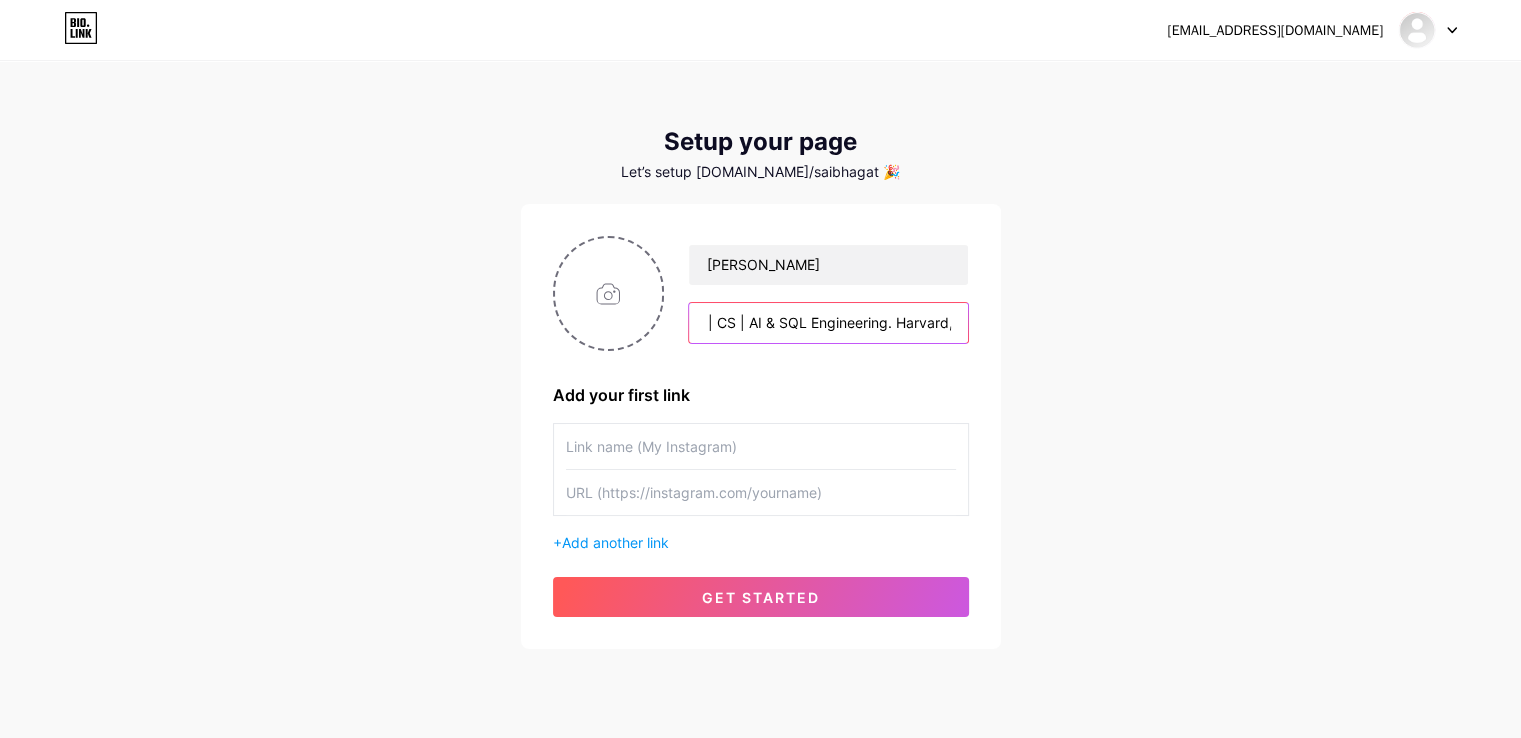 type on "Business Analysis | CMA | CS | AI & SQL Engineering. Harvard, MIT & IMA Scholar | Renaissance Mind. Algorithm | Chess | Literature | Semantics | Atlas." 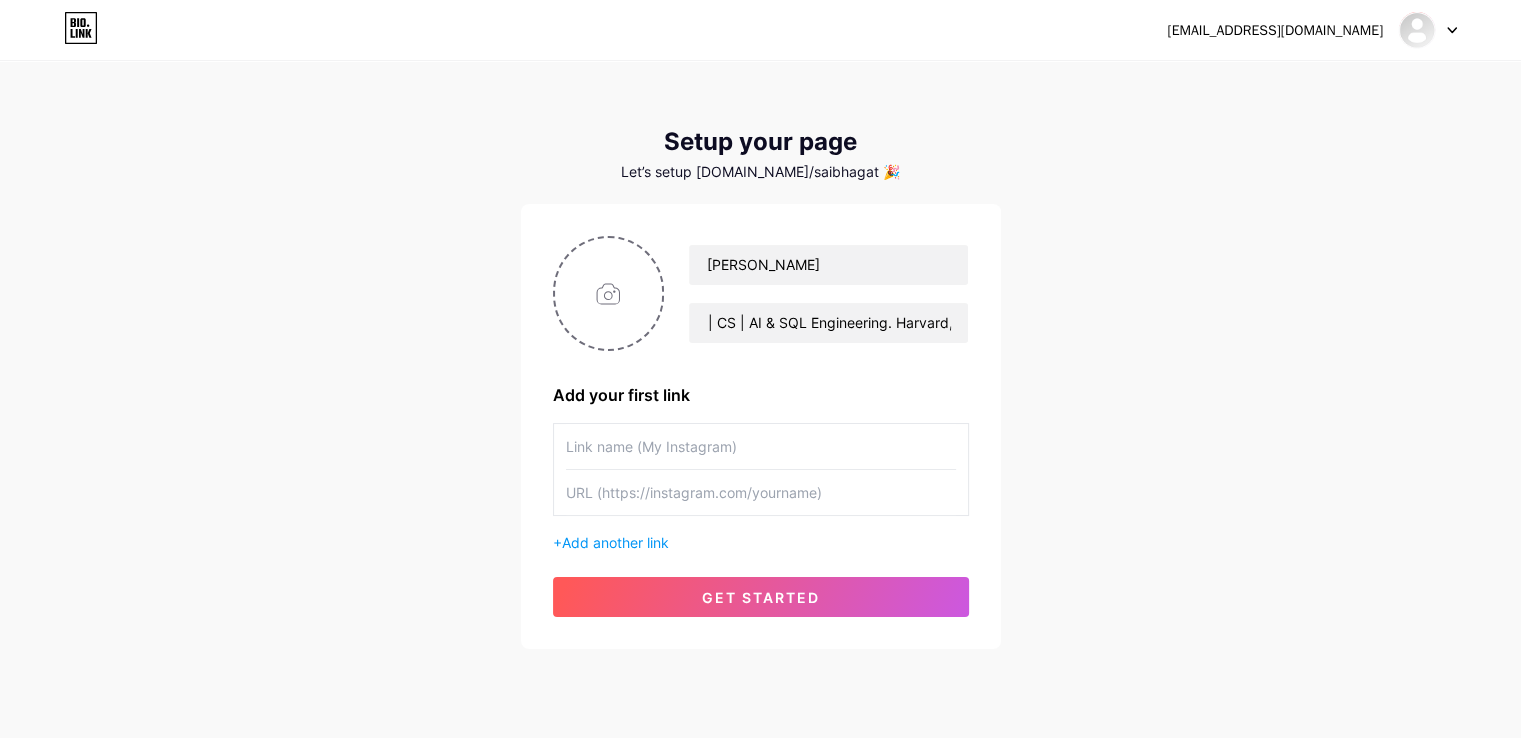click at bounding box center (761, 446) 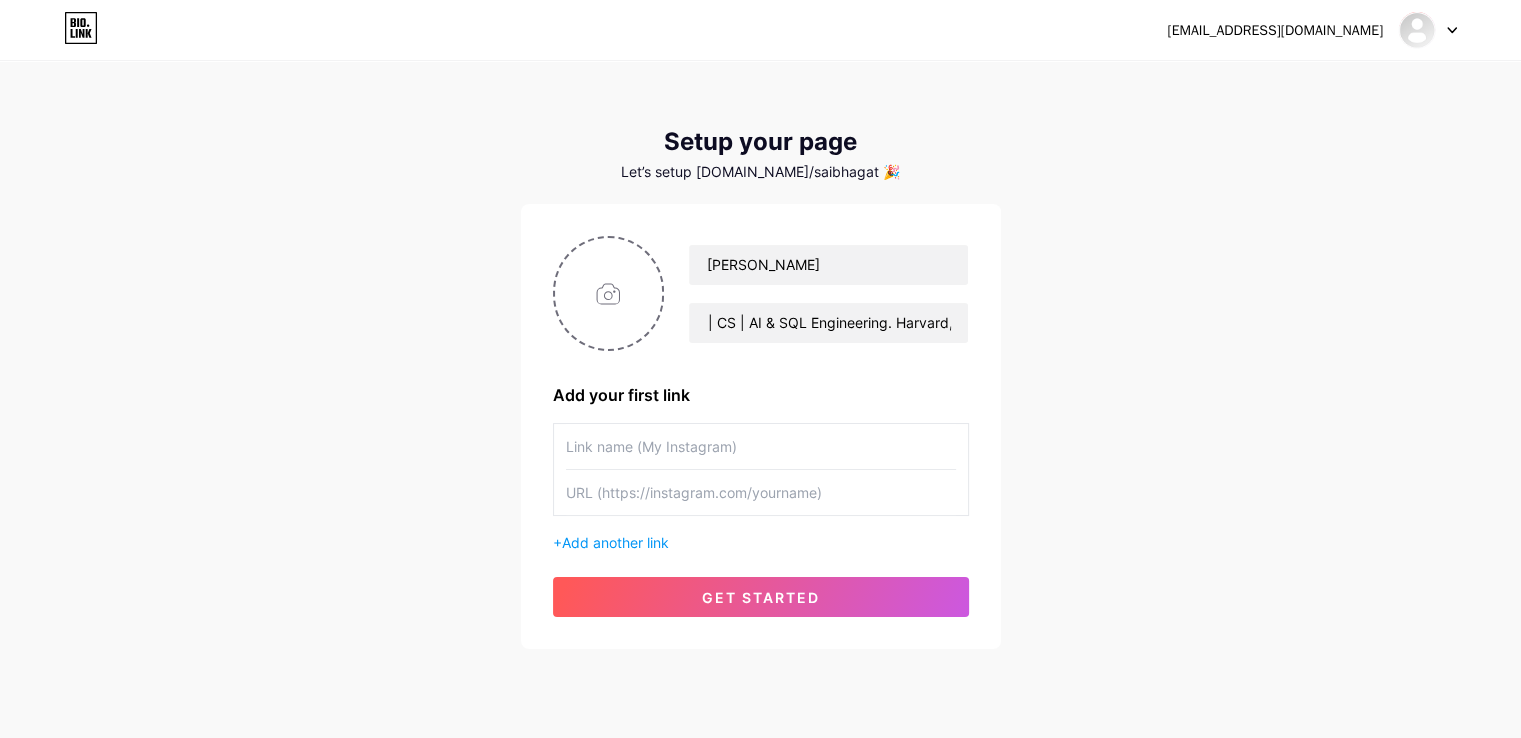 scroll, scrollTop: 0, scrollLeft: 0, axis: both 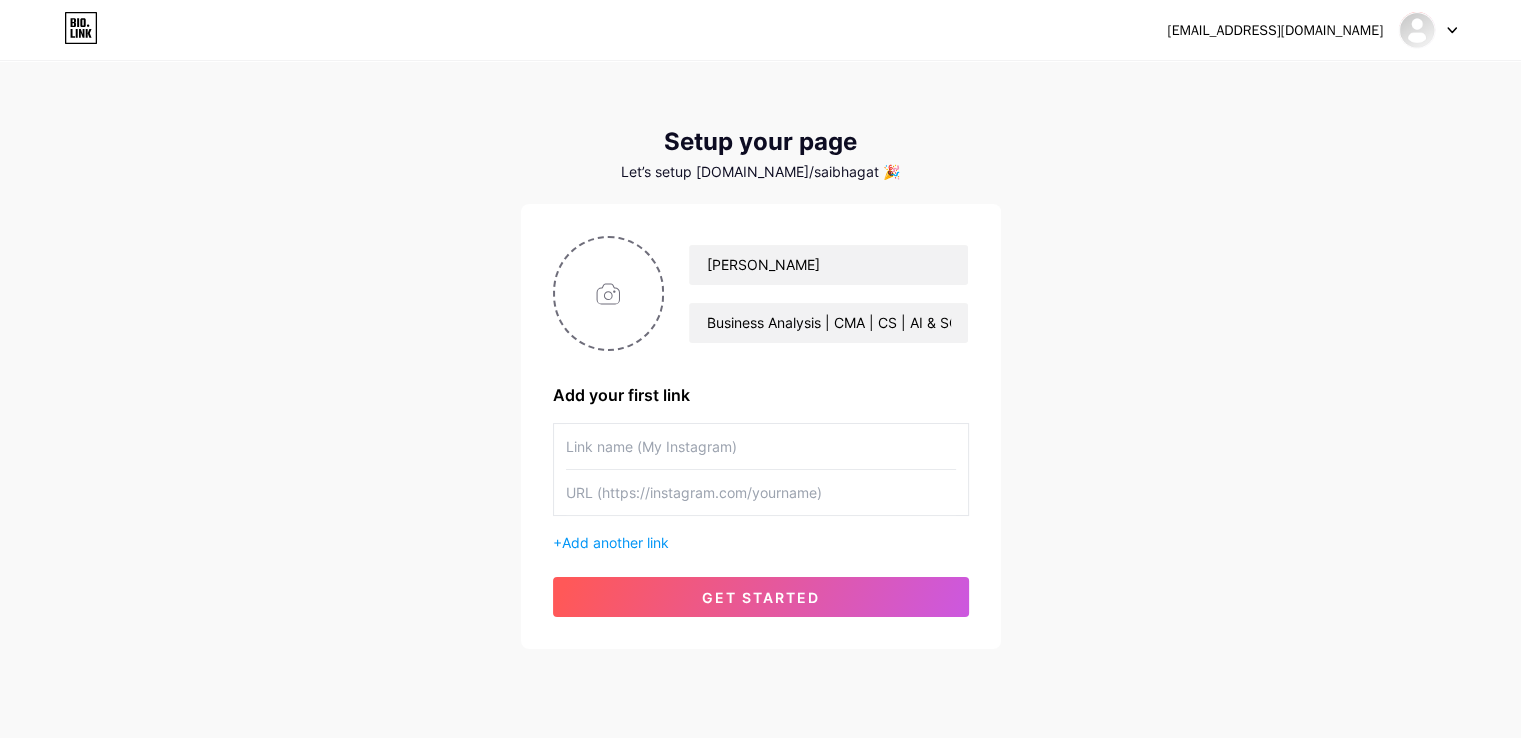 click at bounding box center (761, 446) 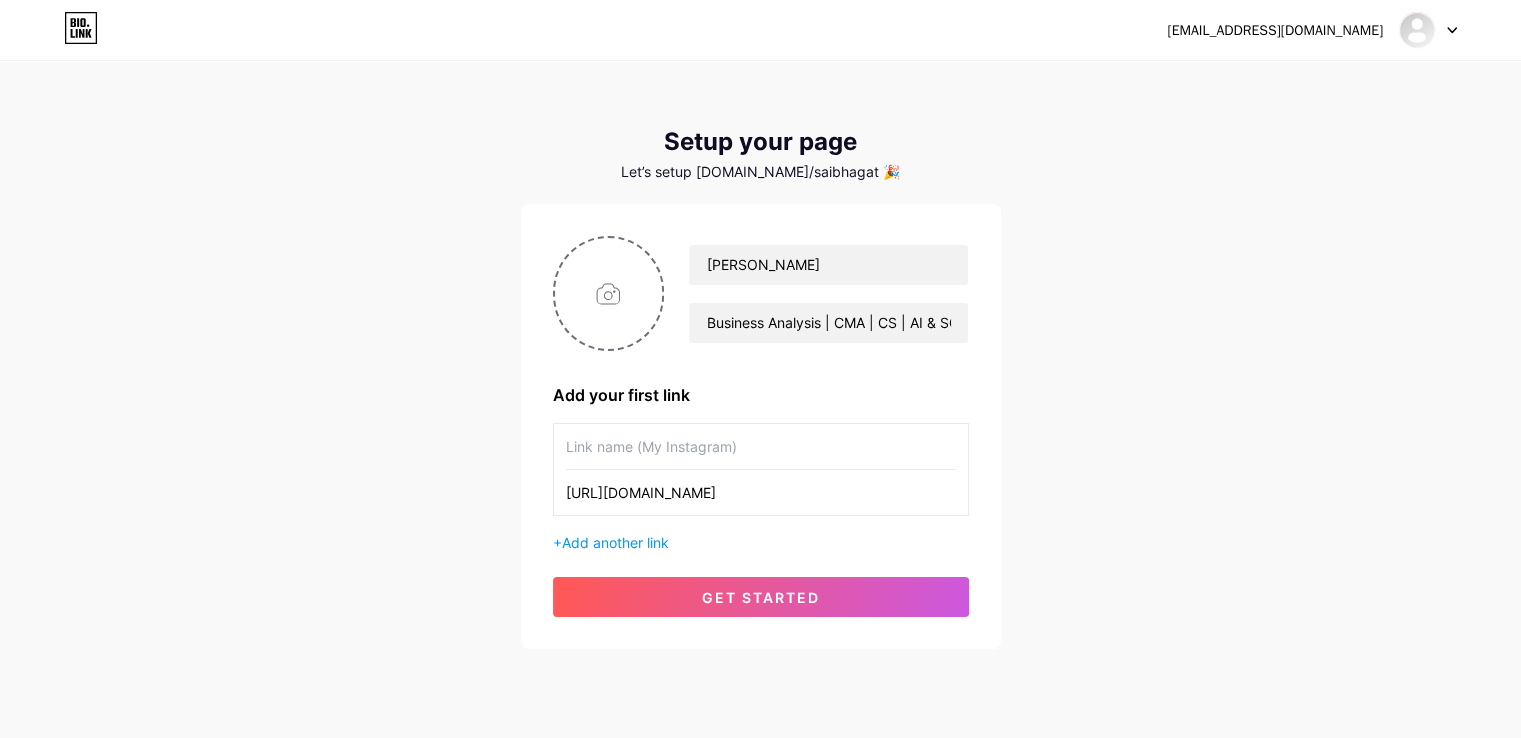 type on "[URL][DOMAIN_NAME]" 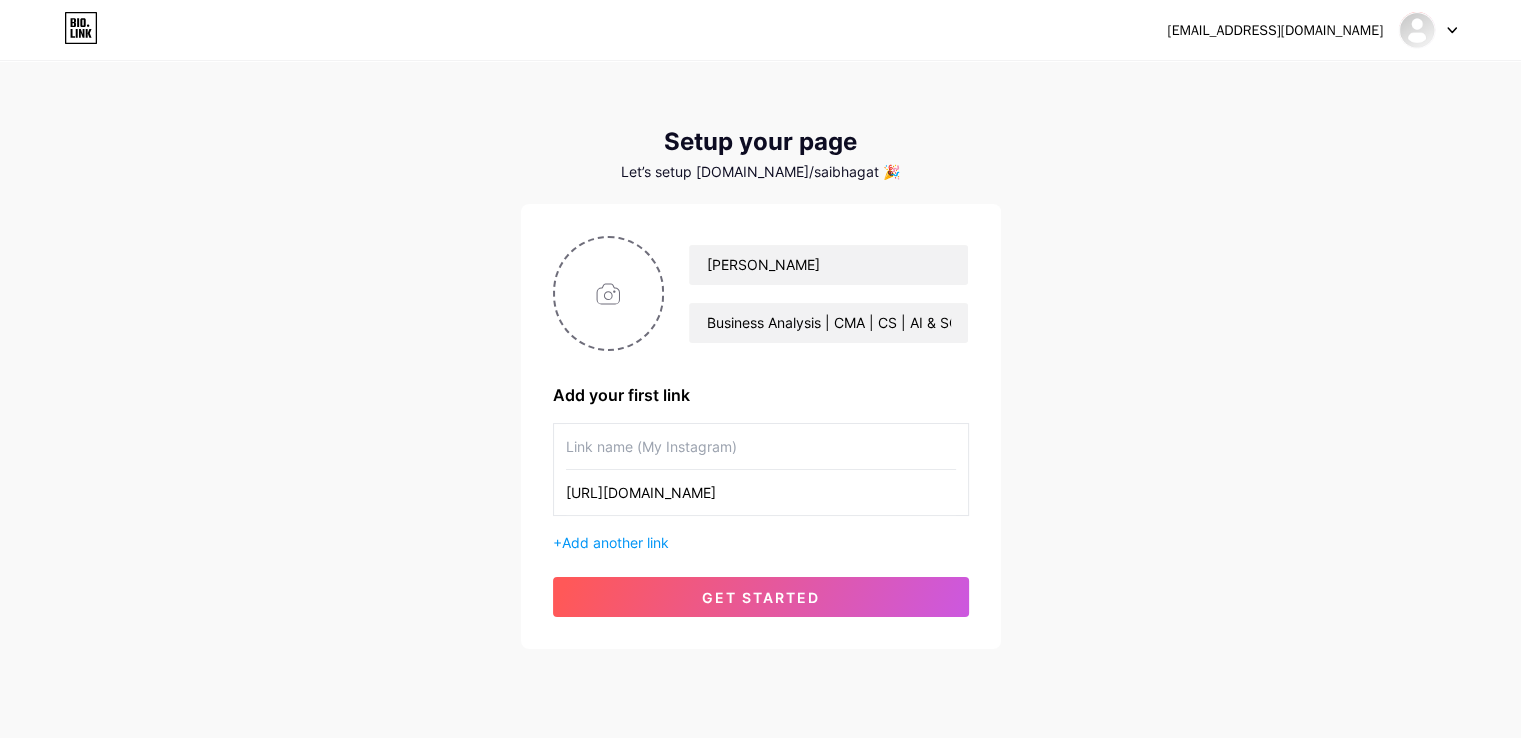 click at bounding box center [761, 446] 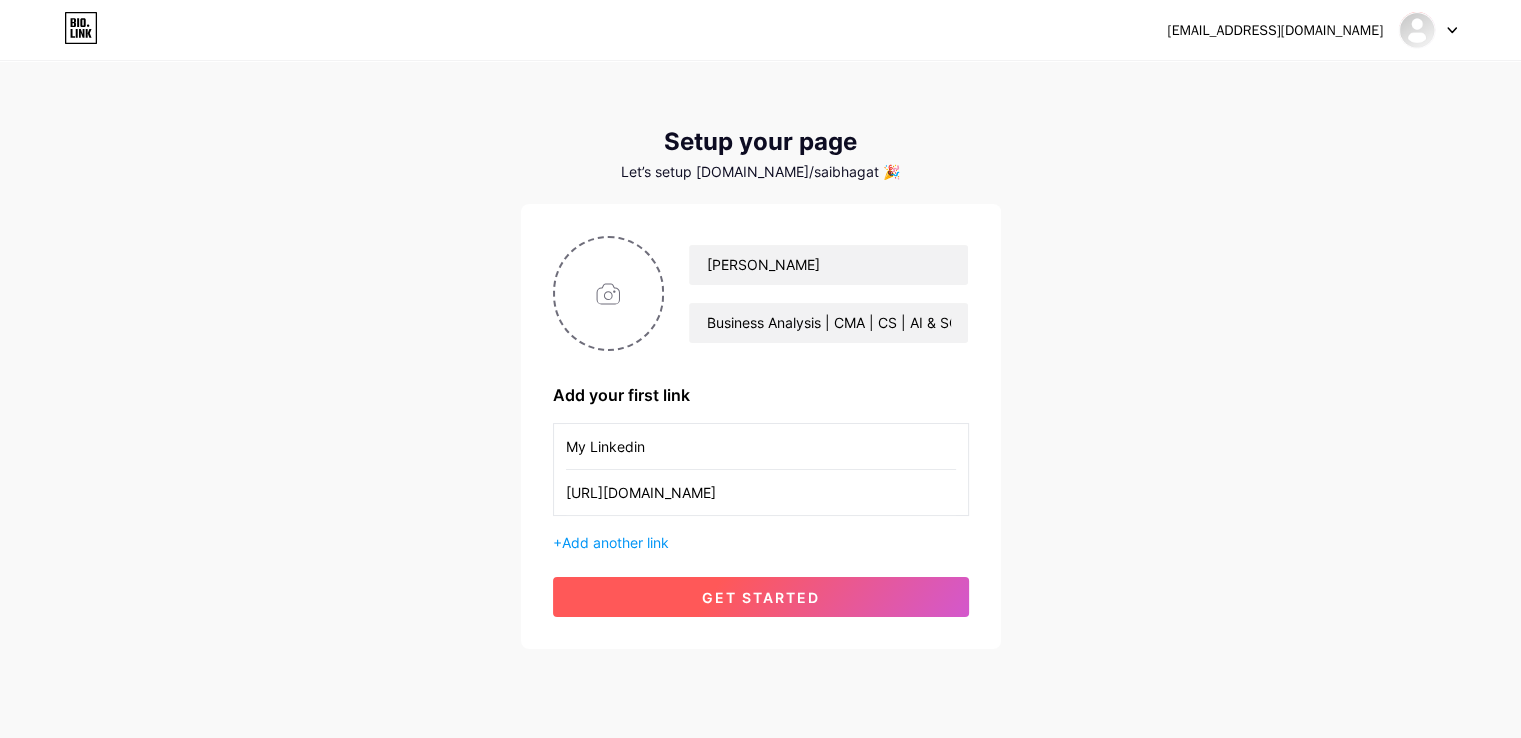type on "My Linkedin" 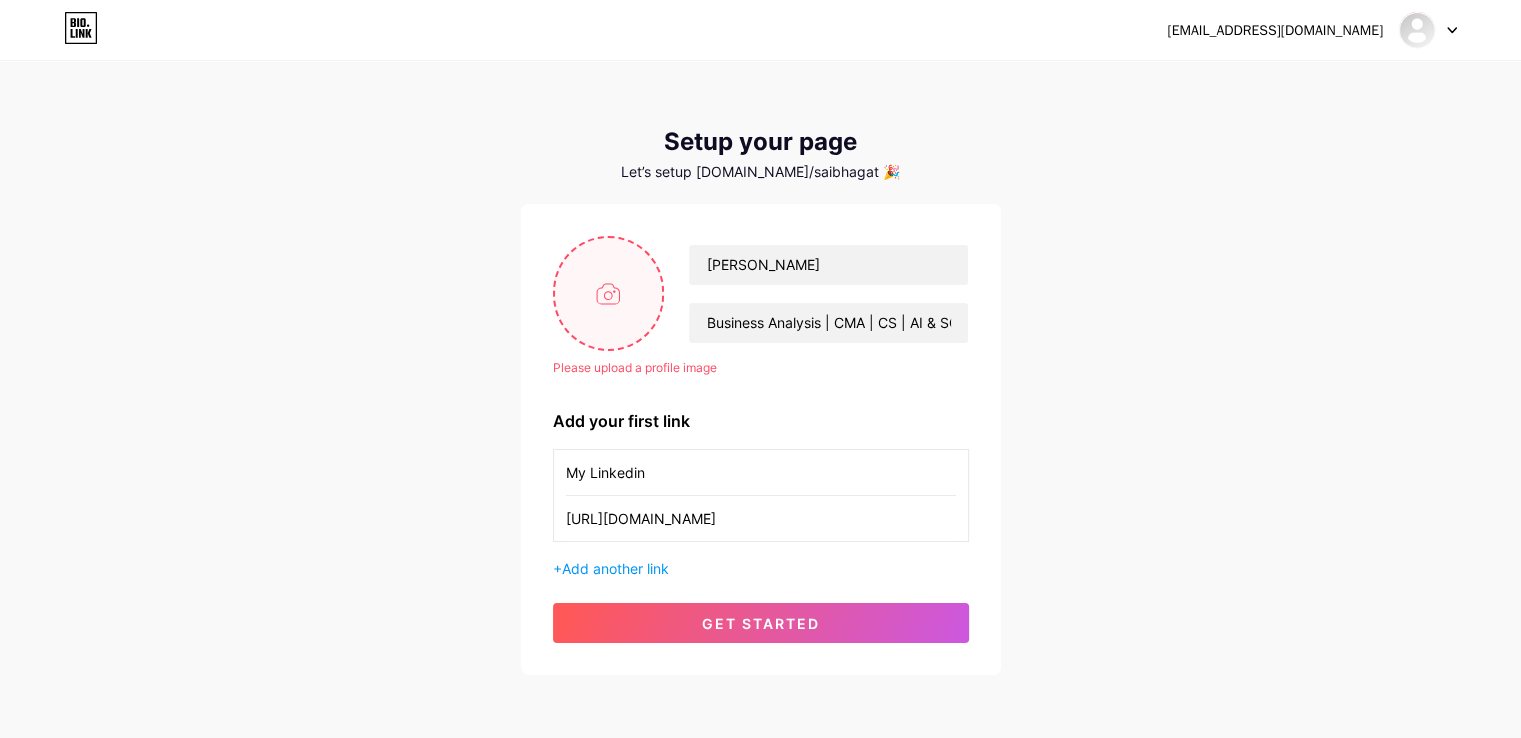 click at bounding box center (609, 293) 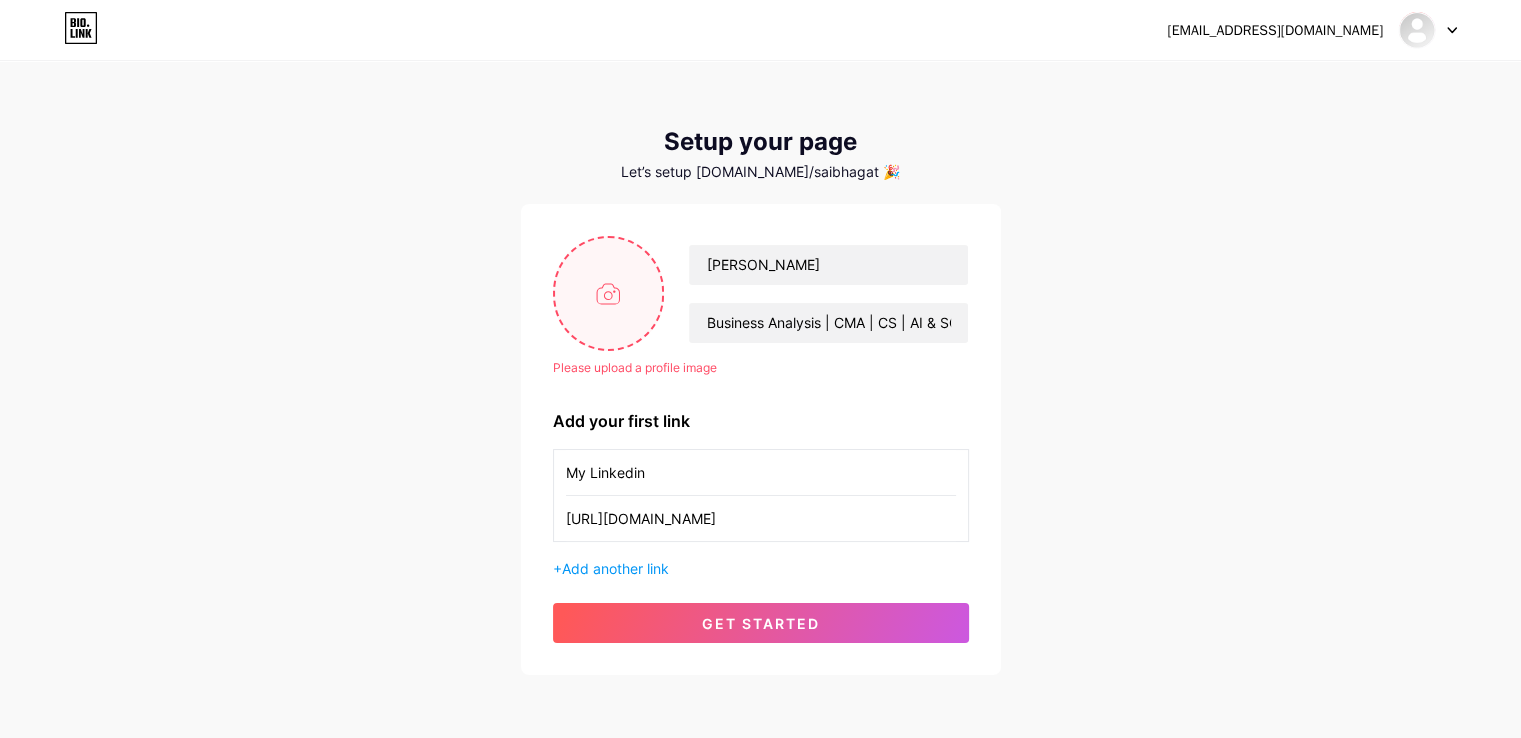 type on "C:\fakepath\K.png" 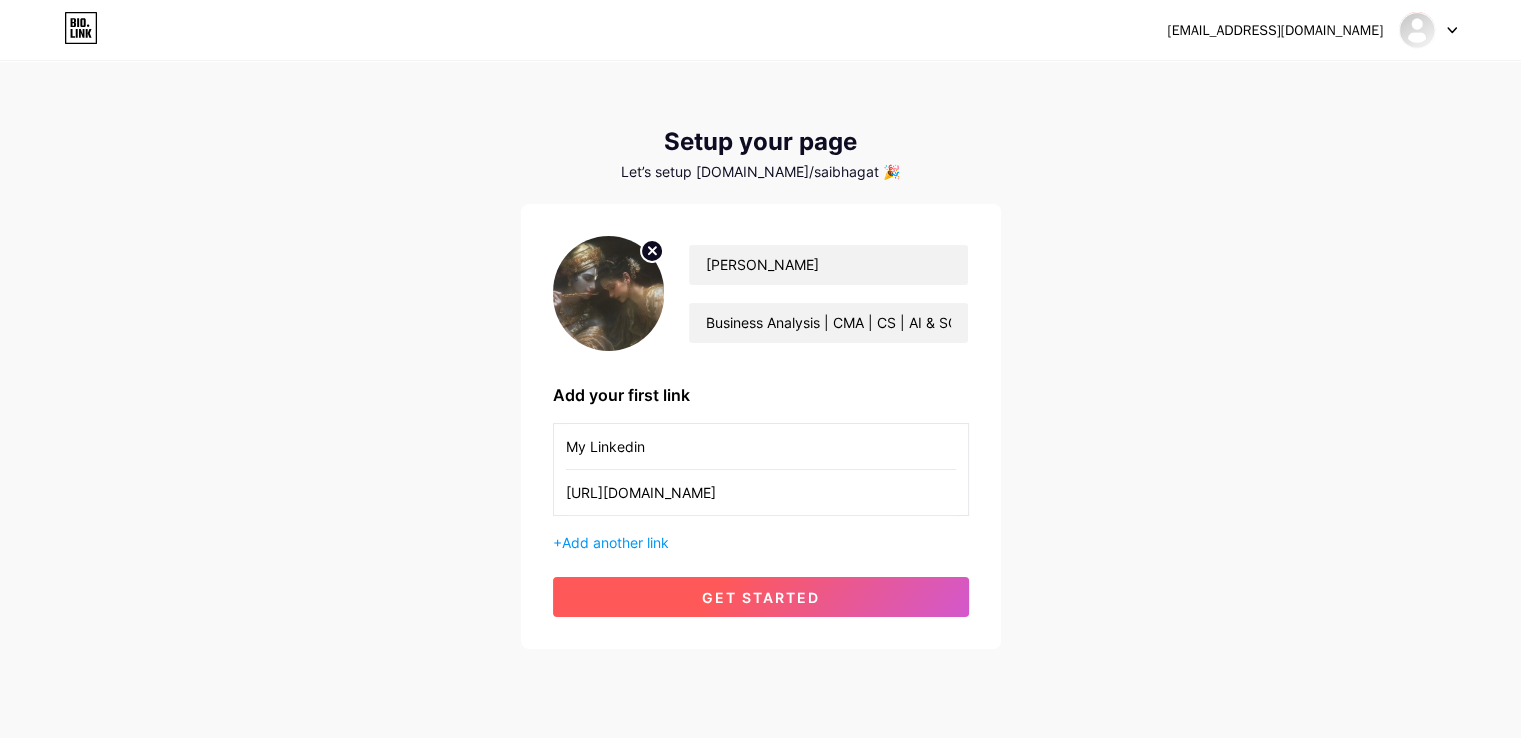 click on "get started" at bounding box center [761, 597] 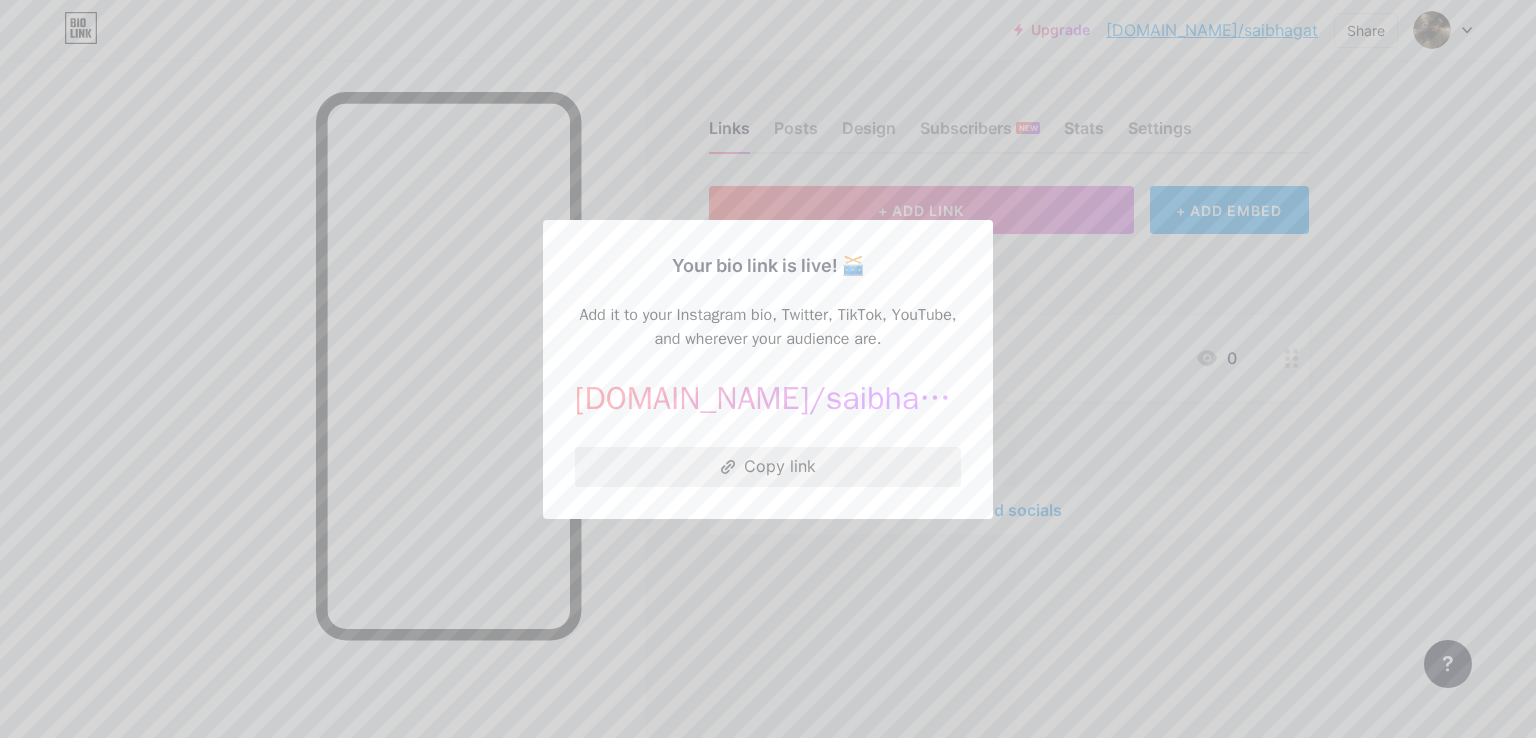 click on "Copy link" at bounding box center [768, 467] 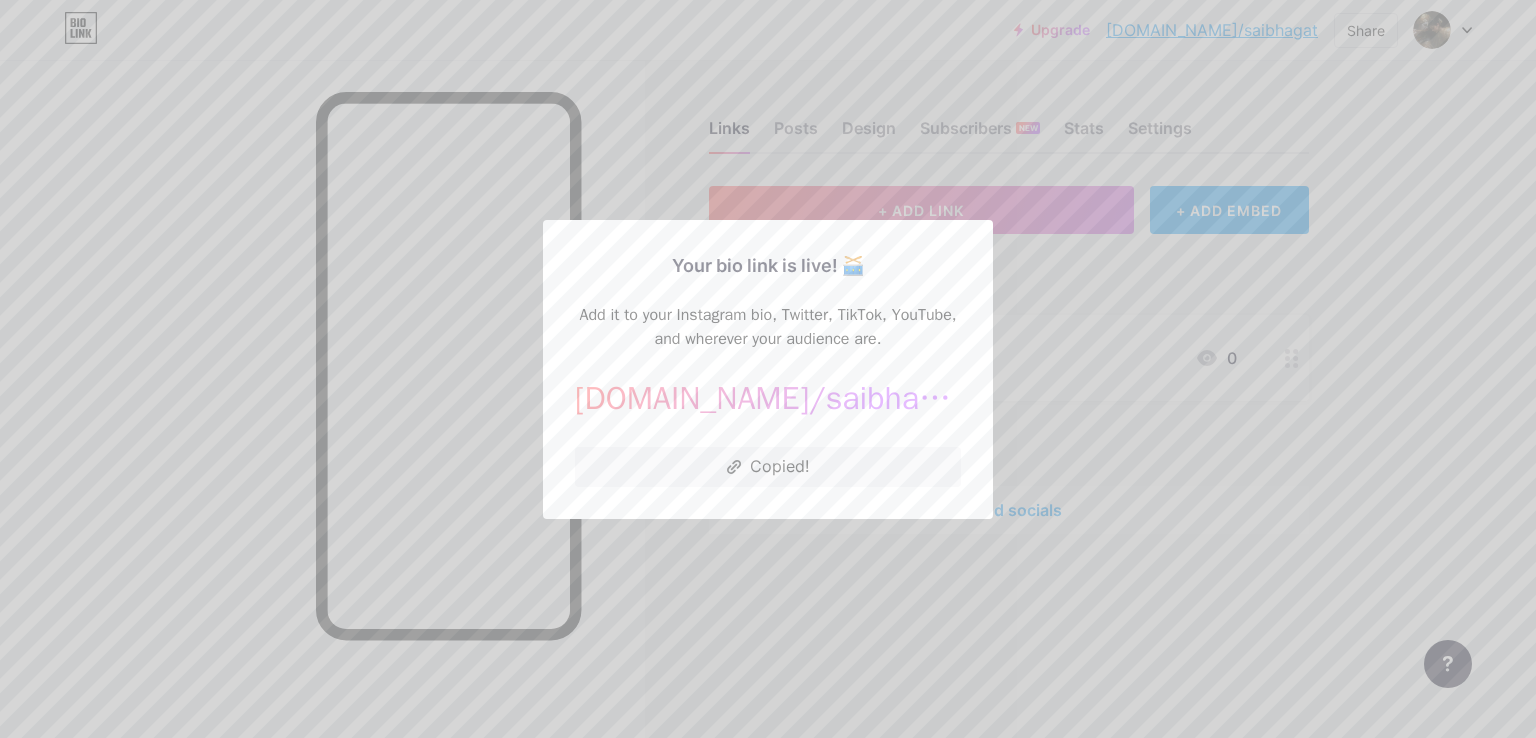 click at bounding box center (768, 369) 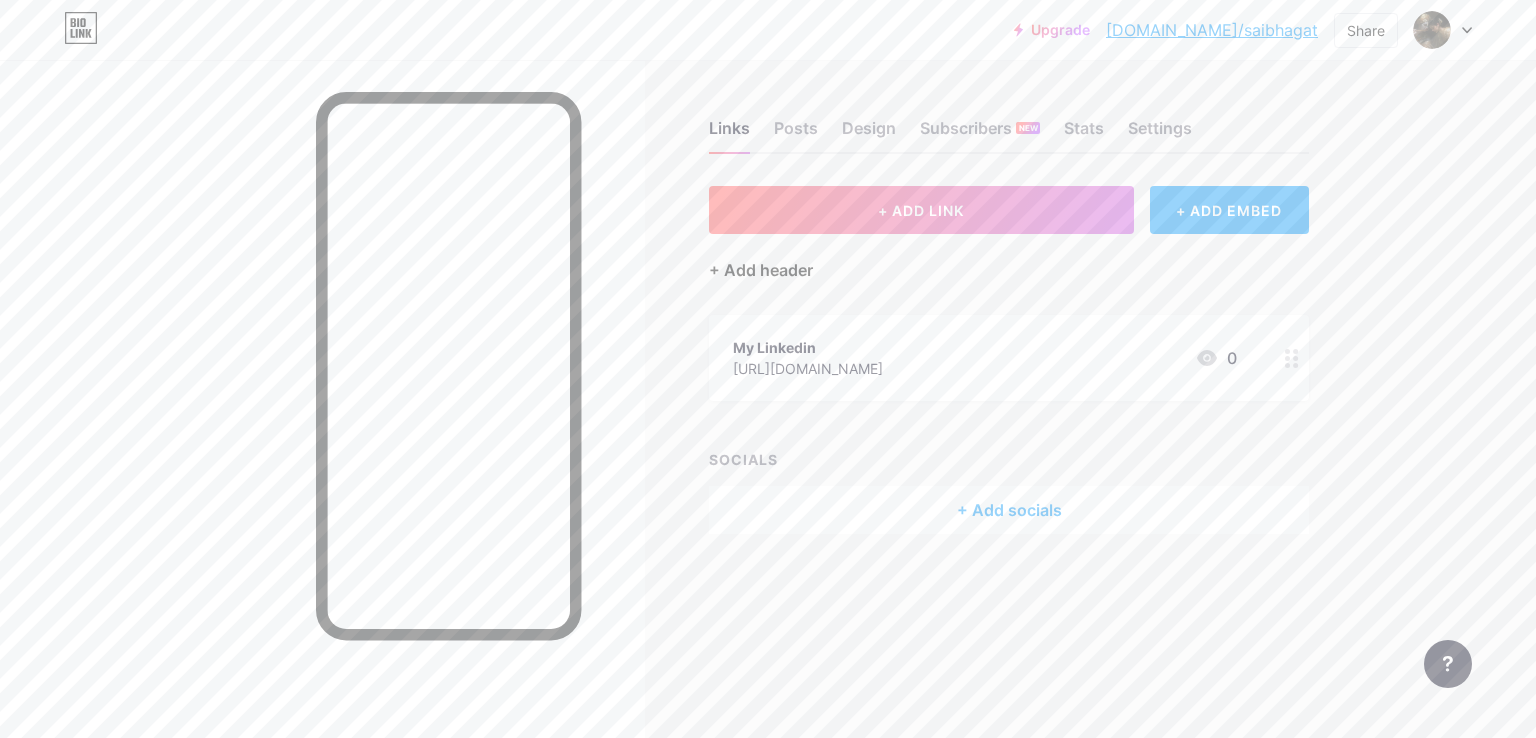 click on "+ Add header" at bounding box center (761, 270) 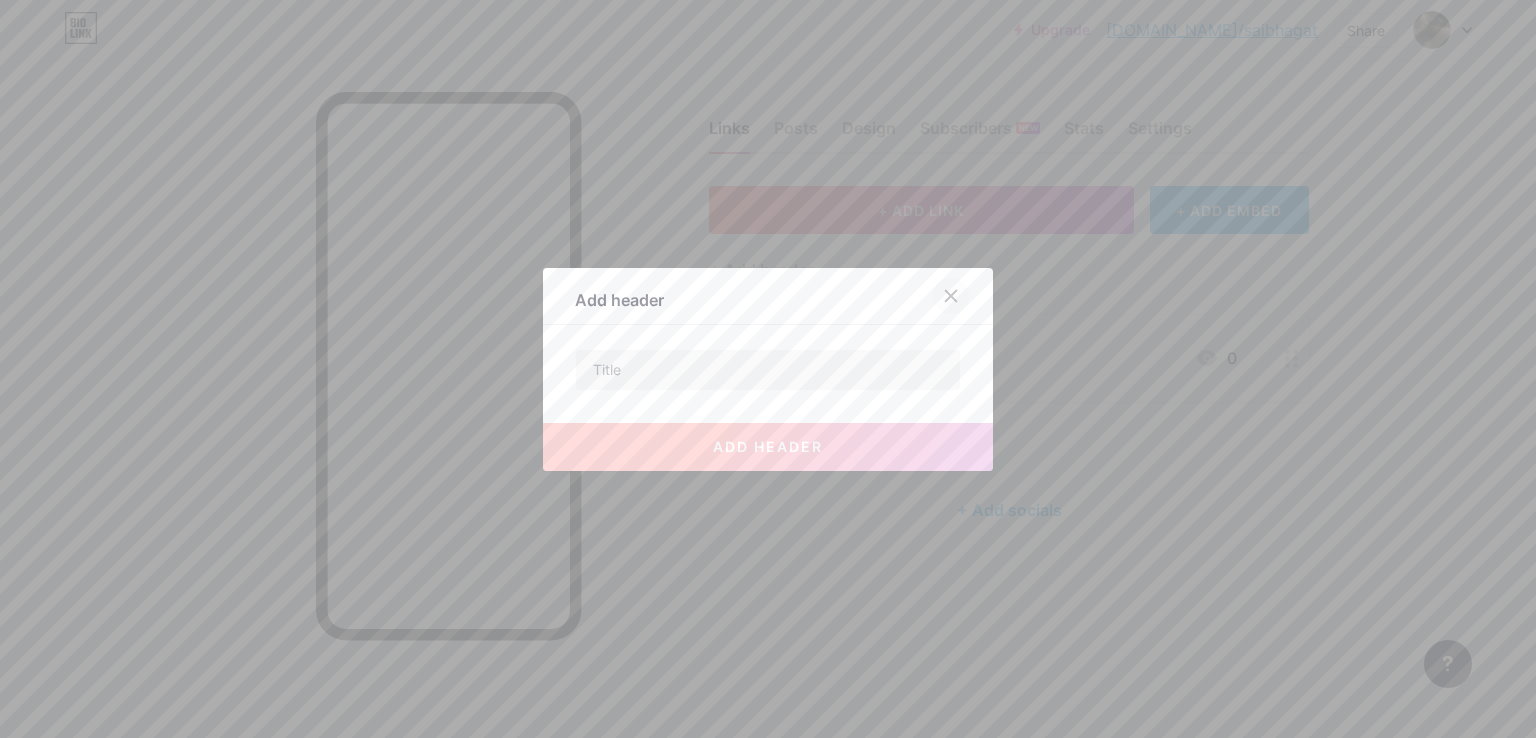 click 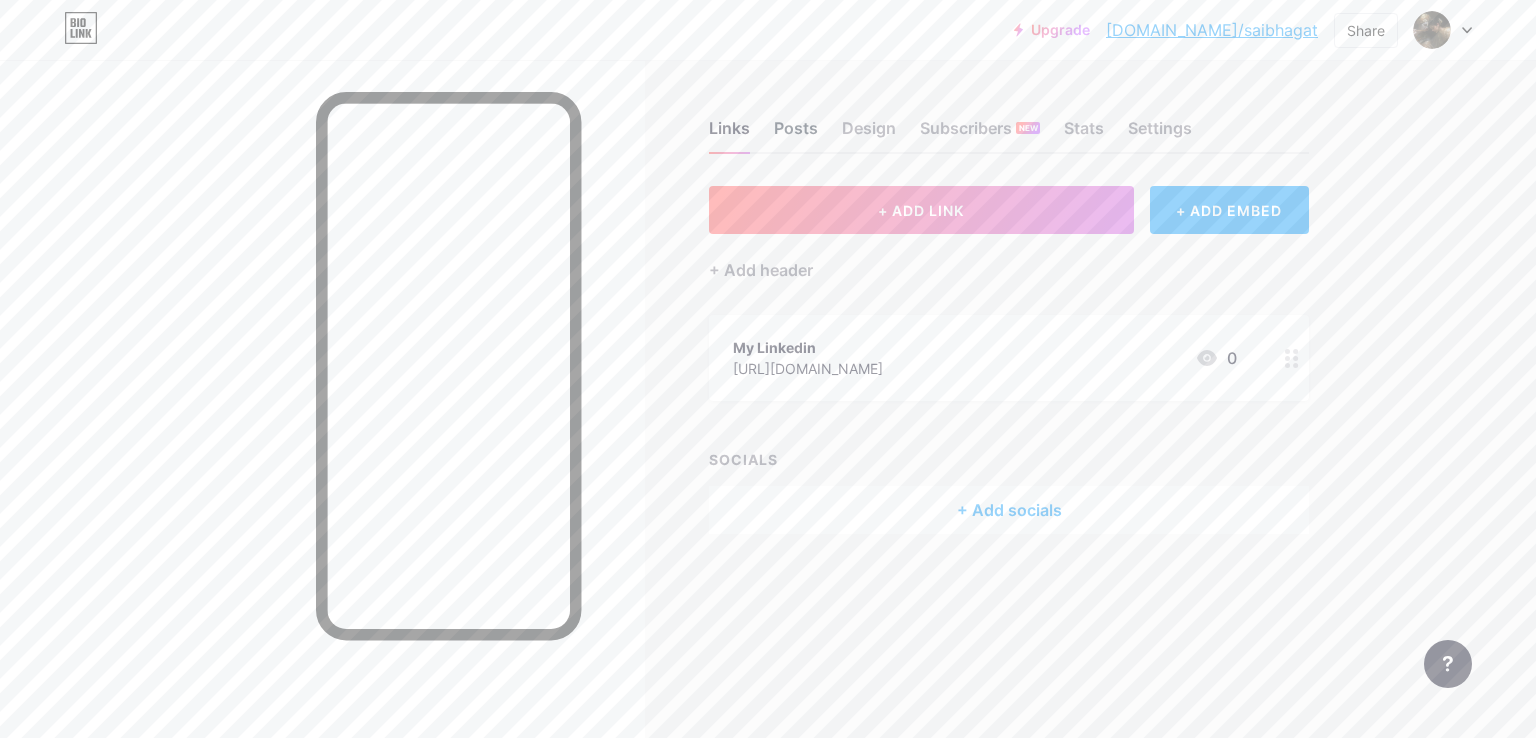 click on "Posts" at bounding box center [796, 134] 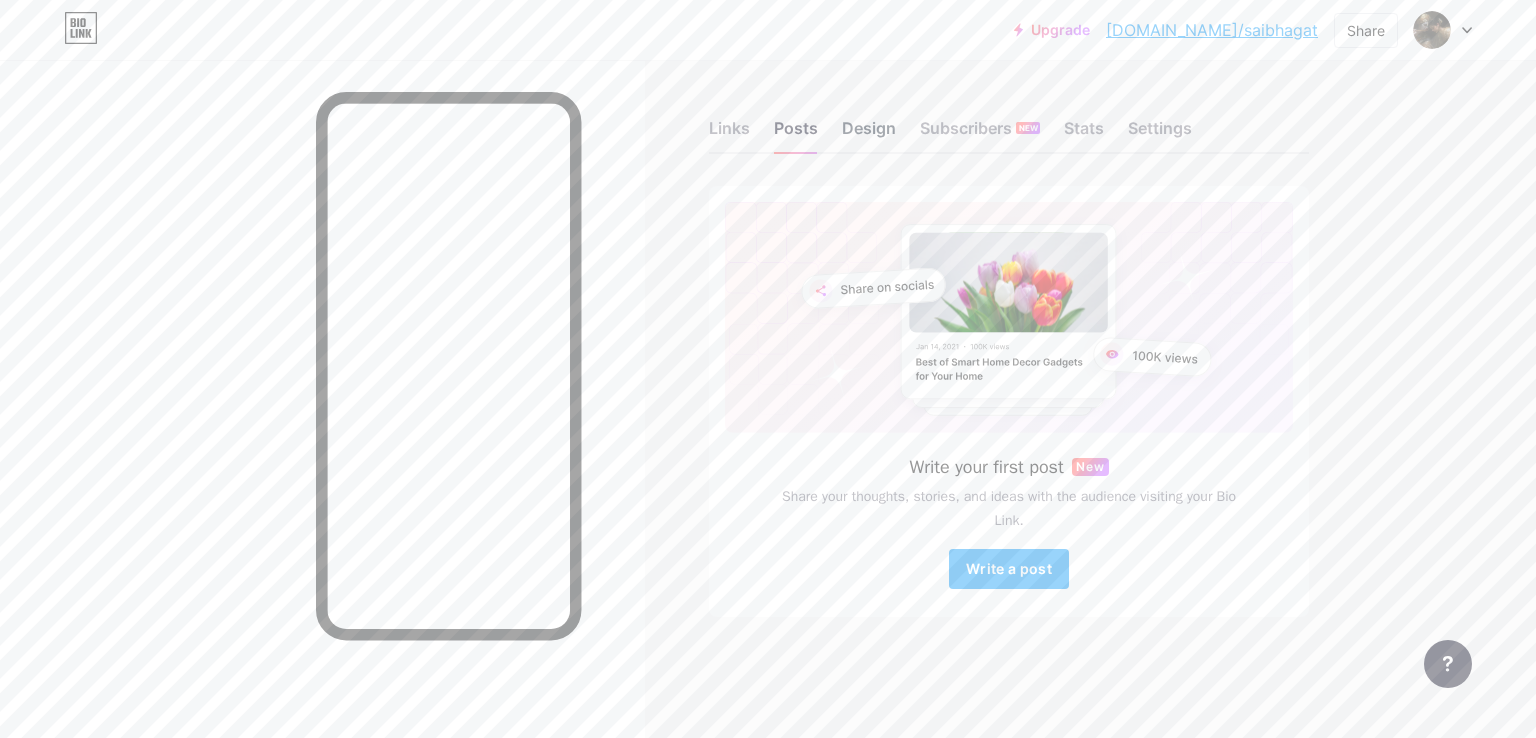 click on "Design" at bounding box center (869, 134) 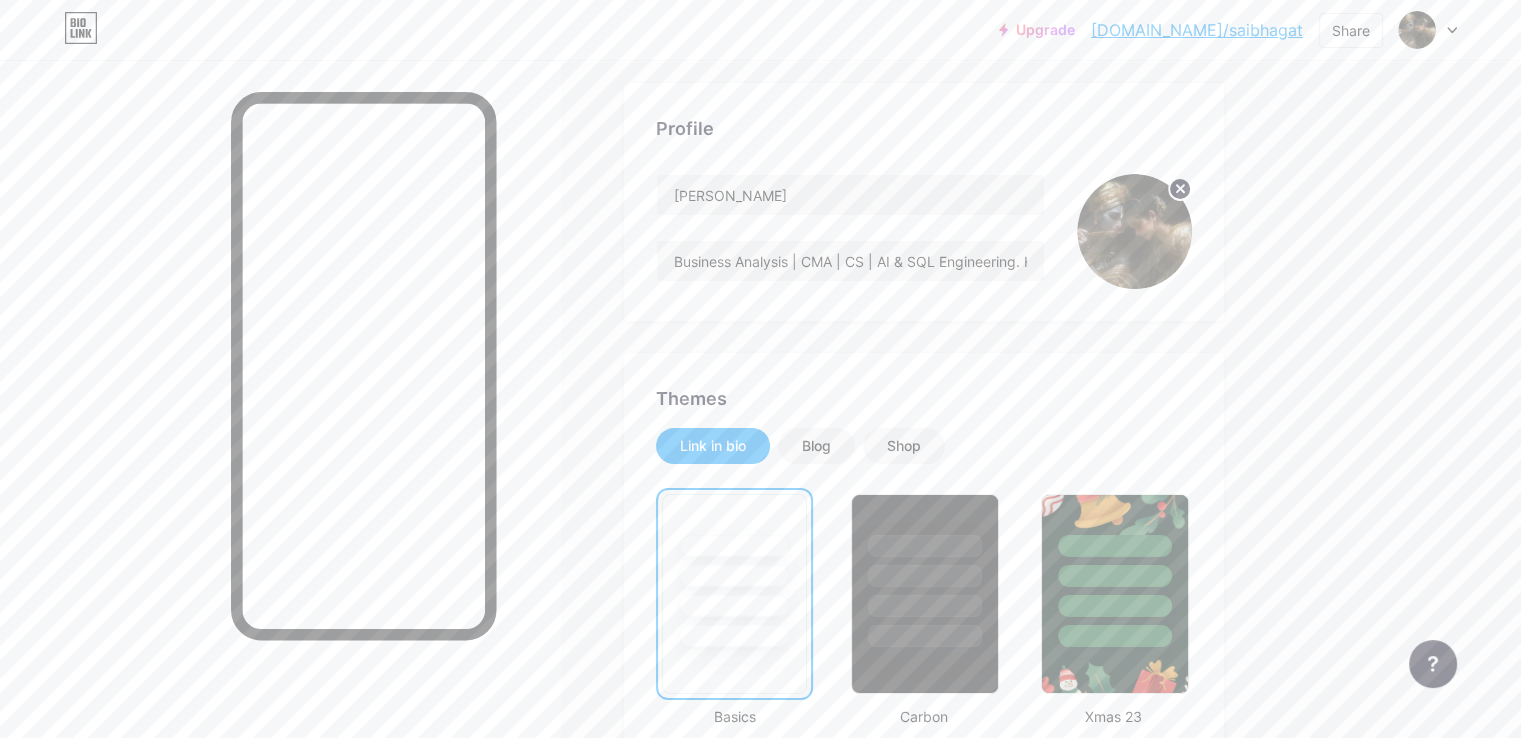 scroll, scrollTop: 300, scrollLeft: 0, axis: vertical 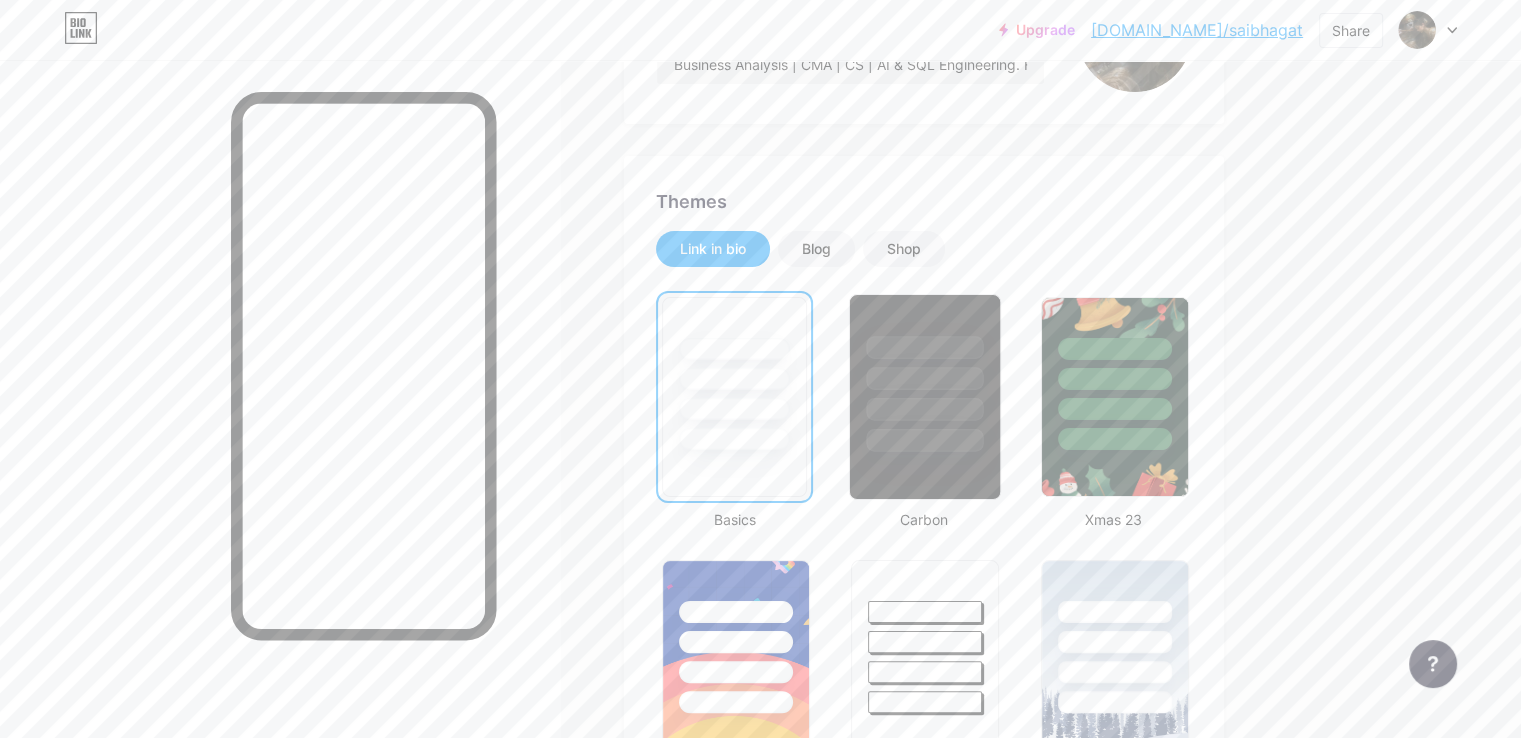 click at bounding box center (925, 347) 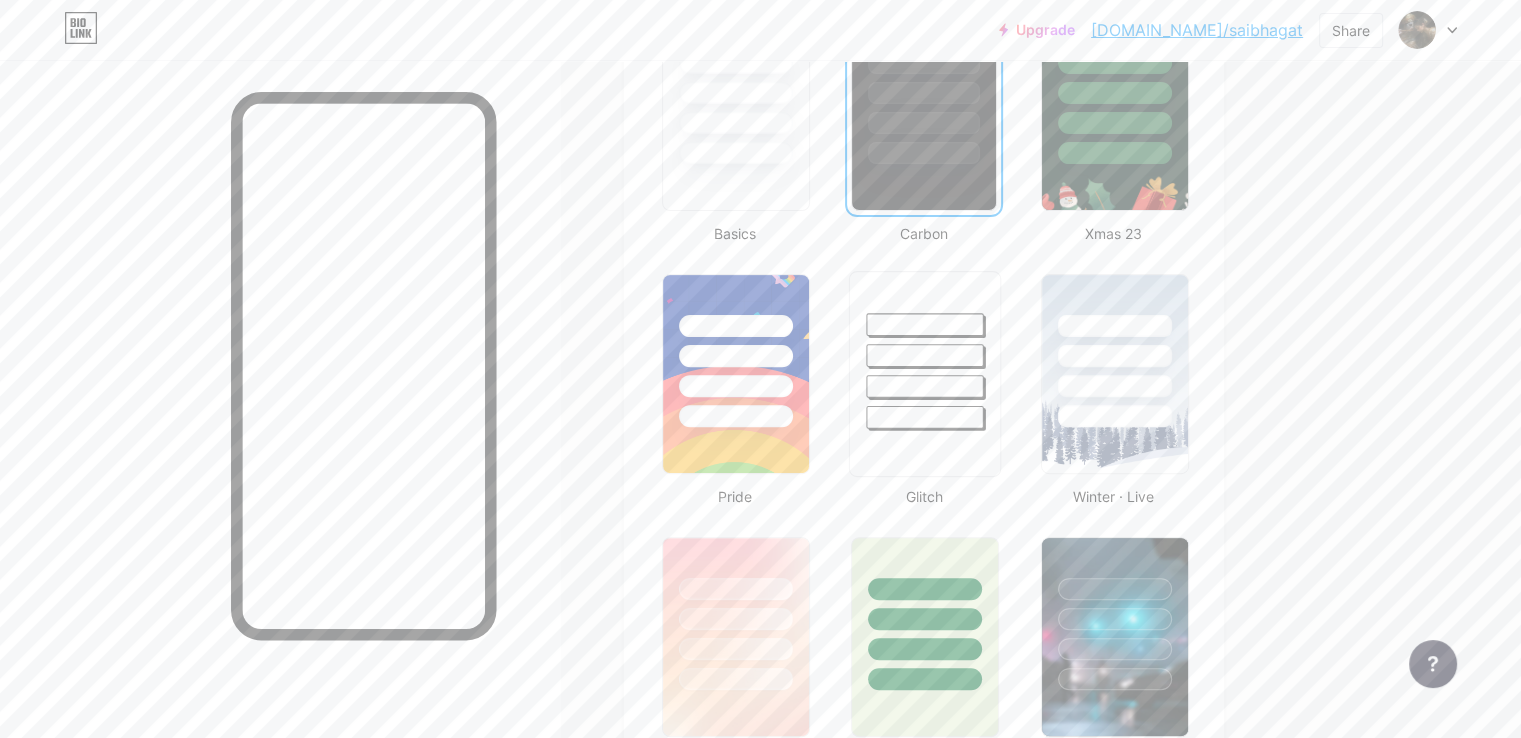 scroll, scrollTop: 600, scrollLeft: 0, axis: vertical 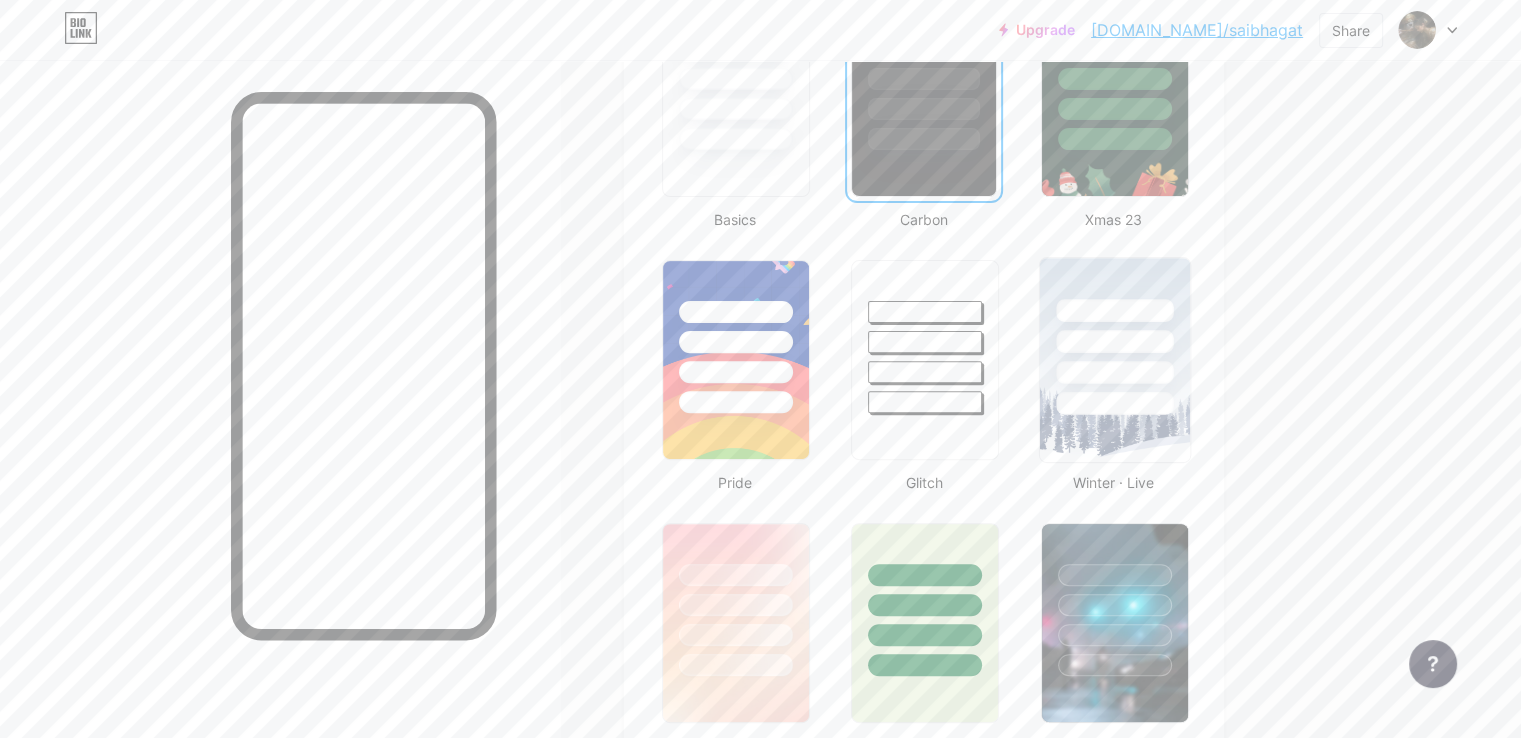 click at bounding box center (1114, 372) 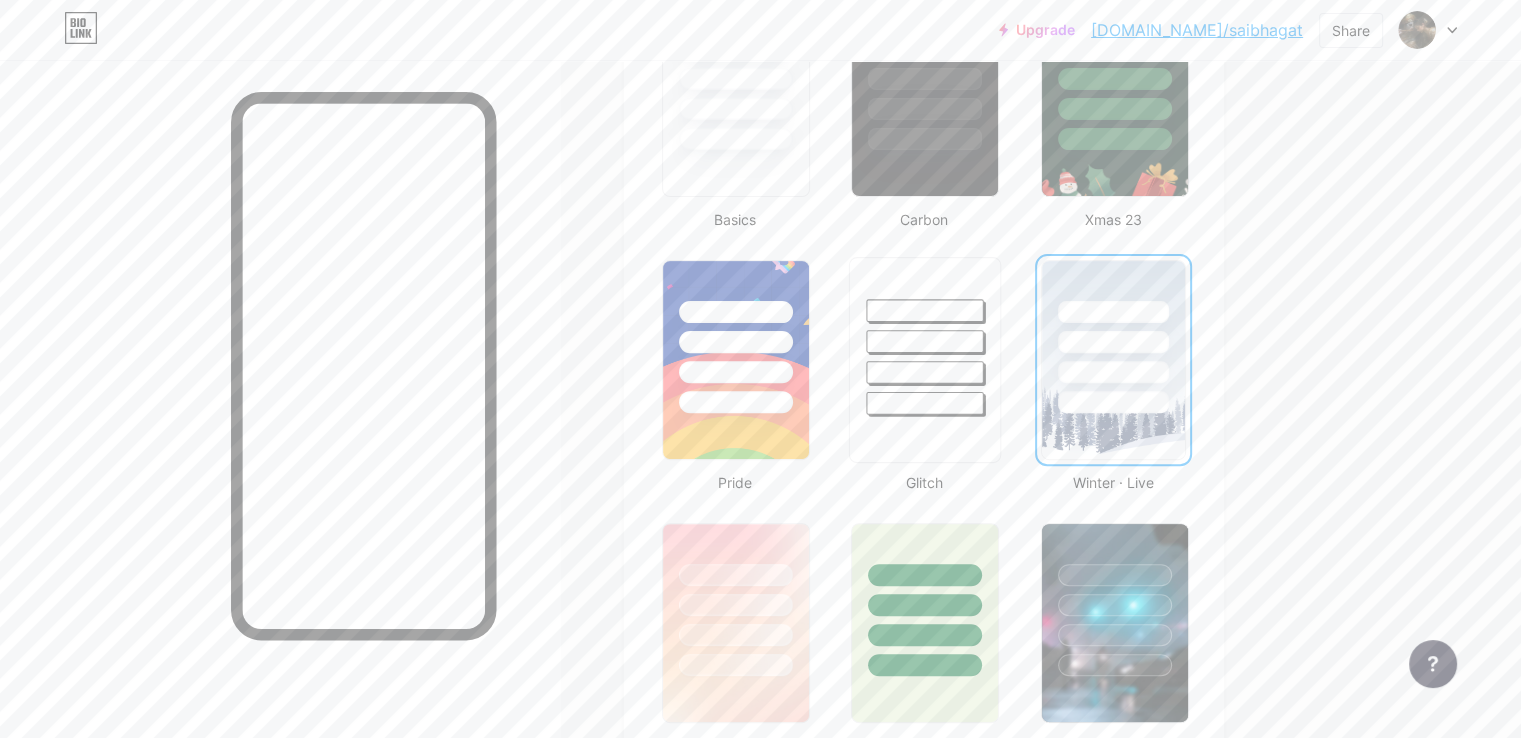 click at bounding box center (925, 372) 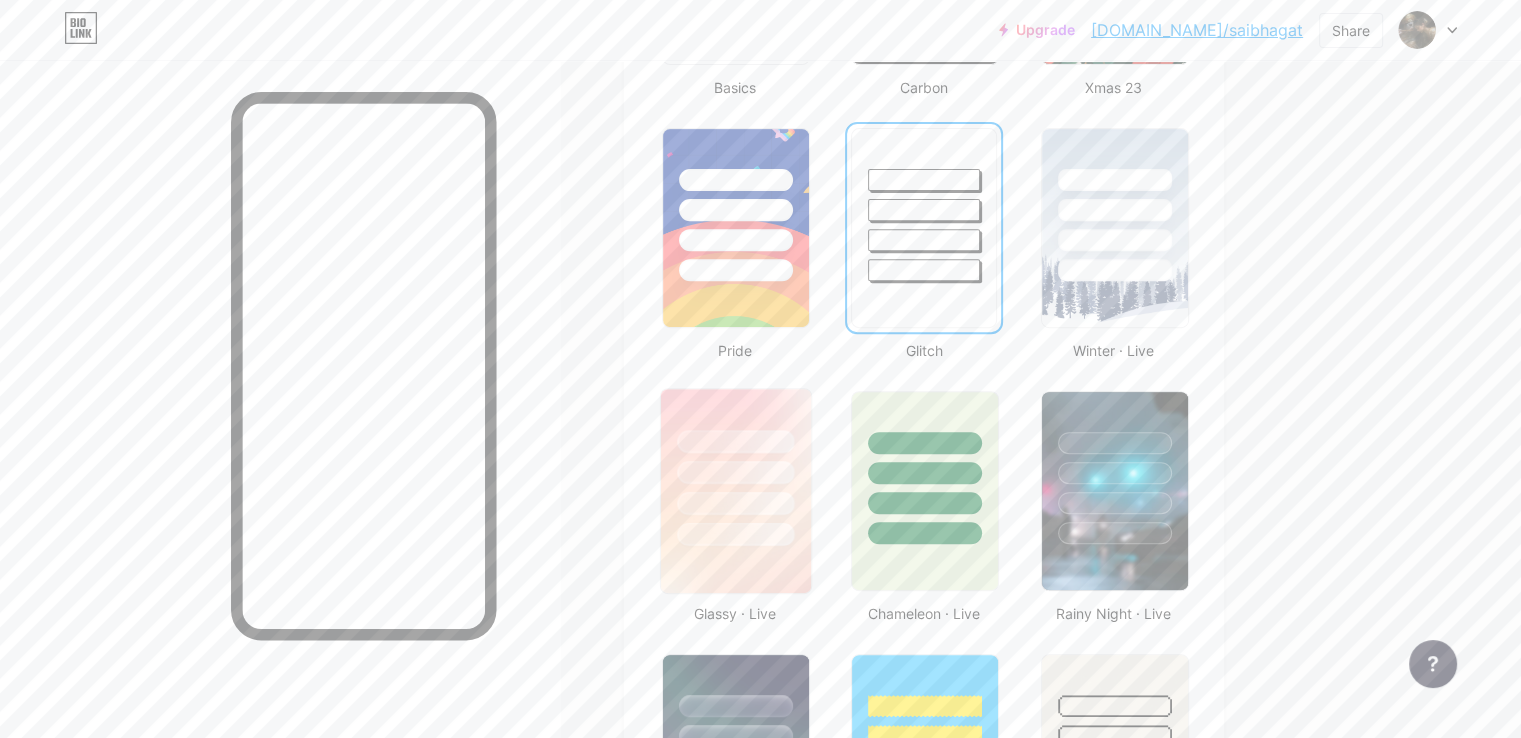 scroll, scrollTop: 900, scrollLeft: 0, axis: vertical 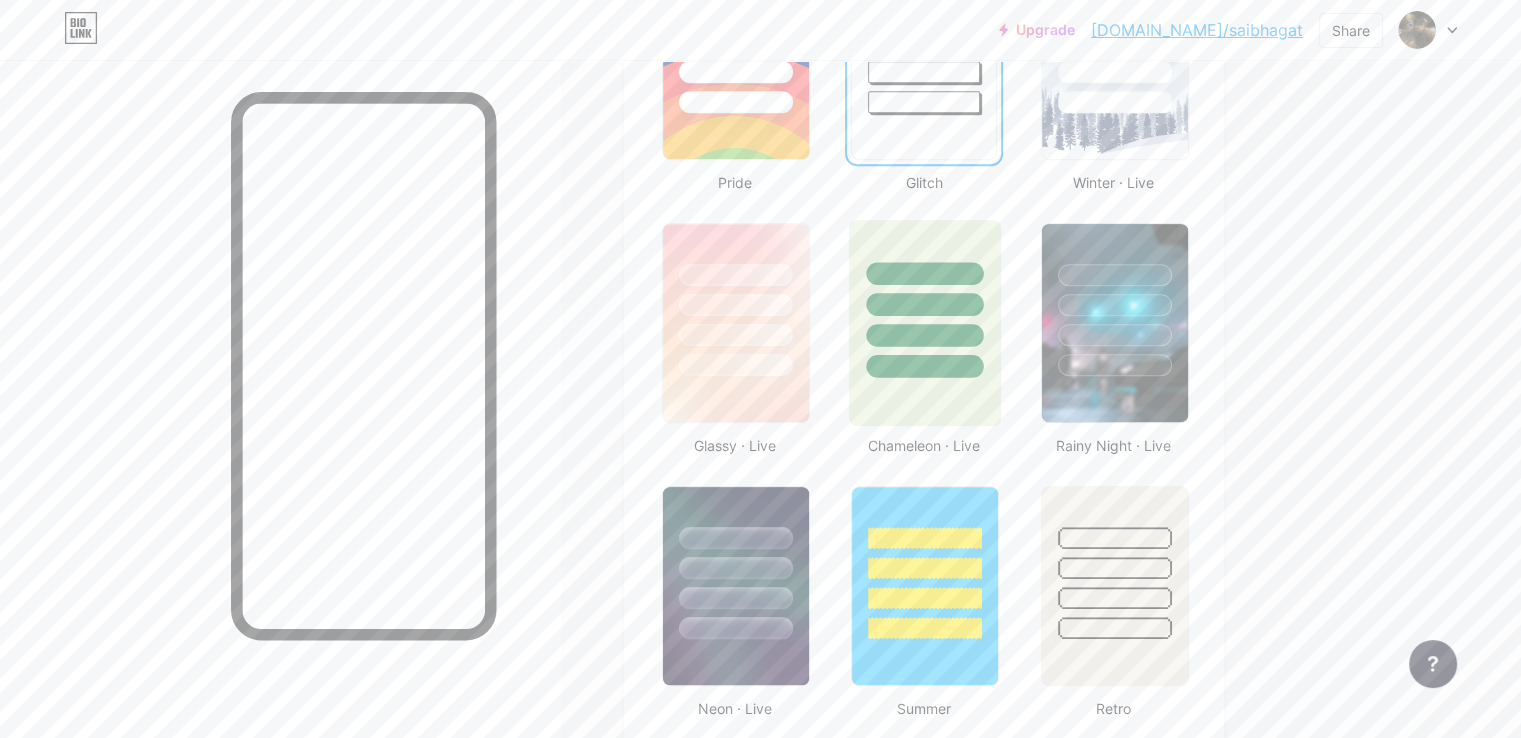 click at bounding box center [925, 304] 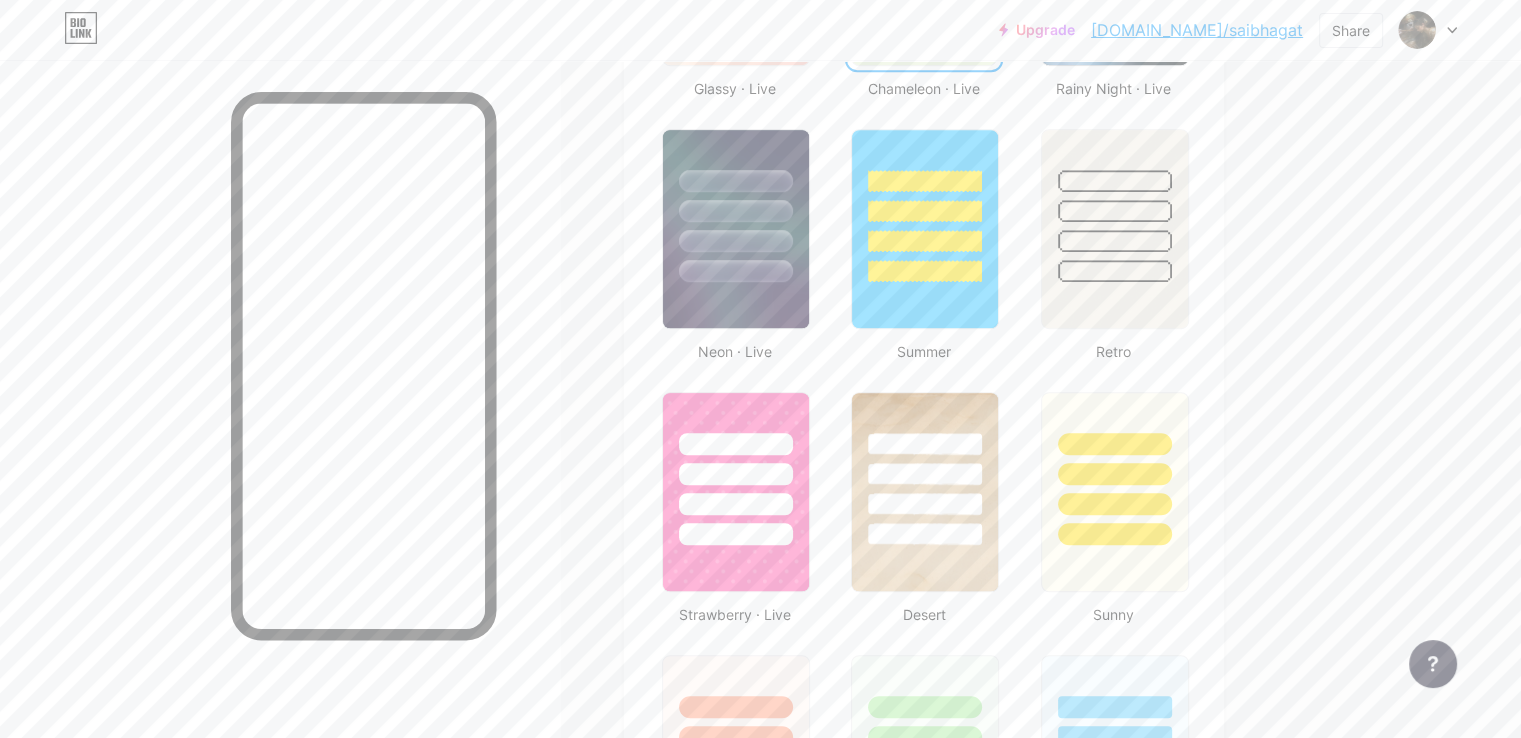 scroll, scrollTop: 1300, scrollLeft: 0, axis: vertical 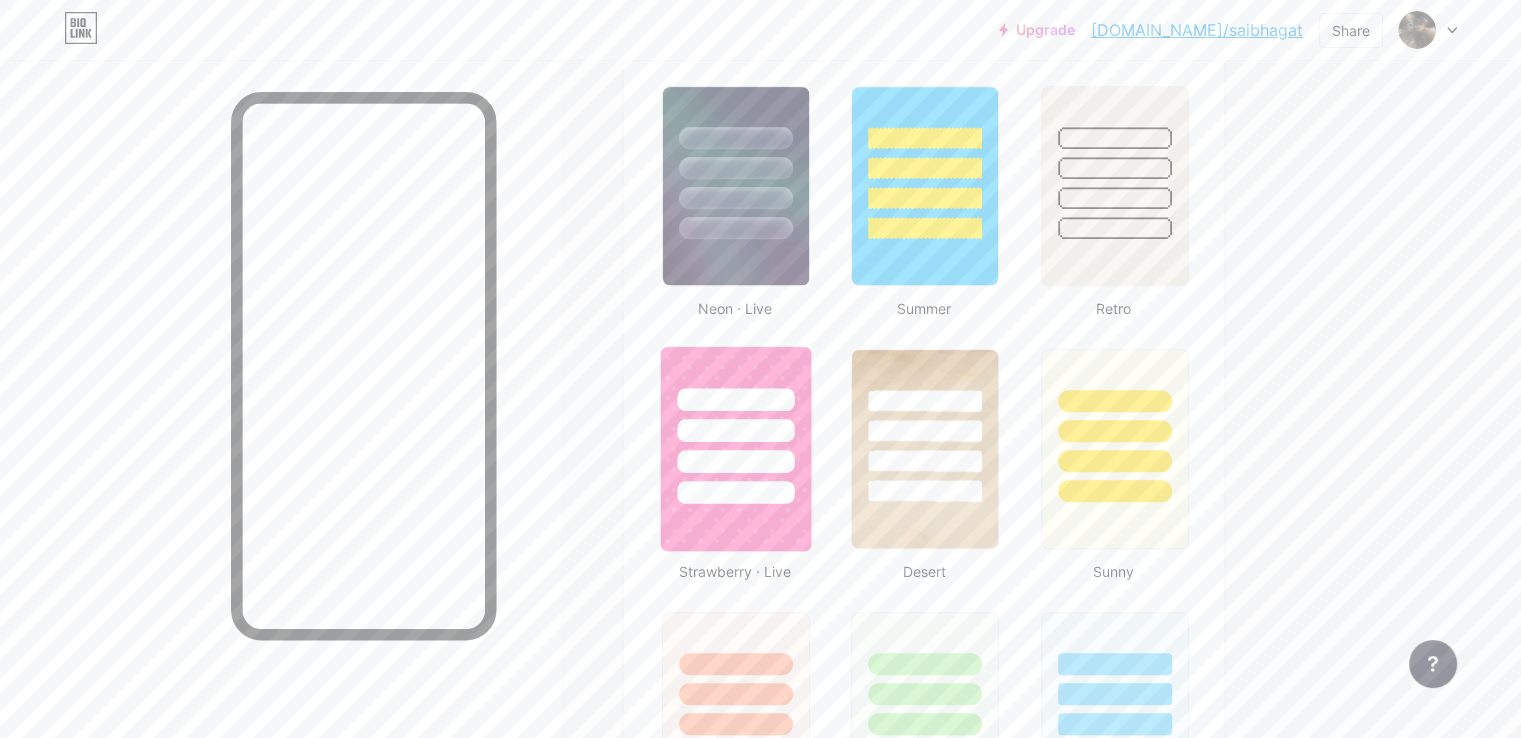 click at bounding box center [736, 425] 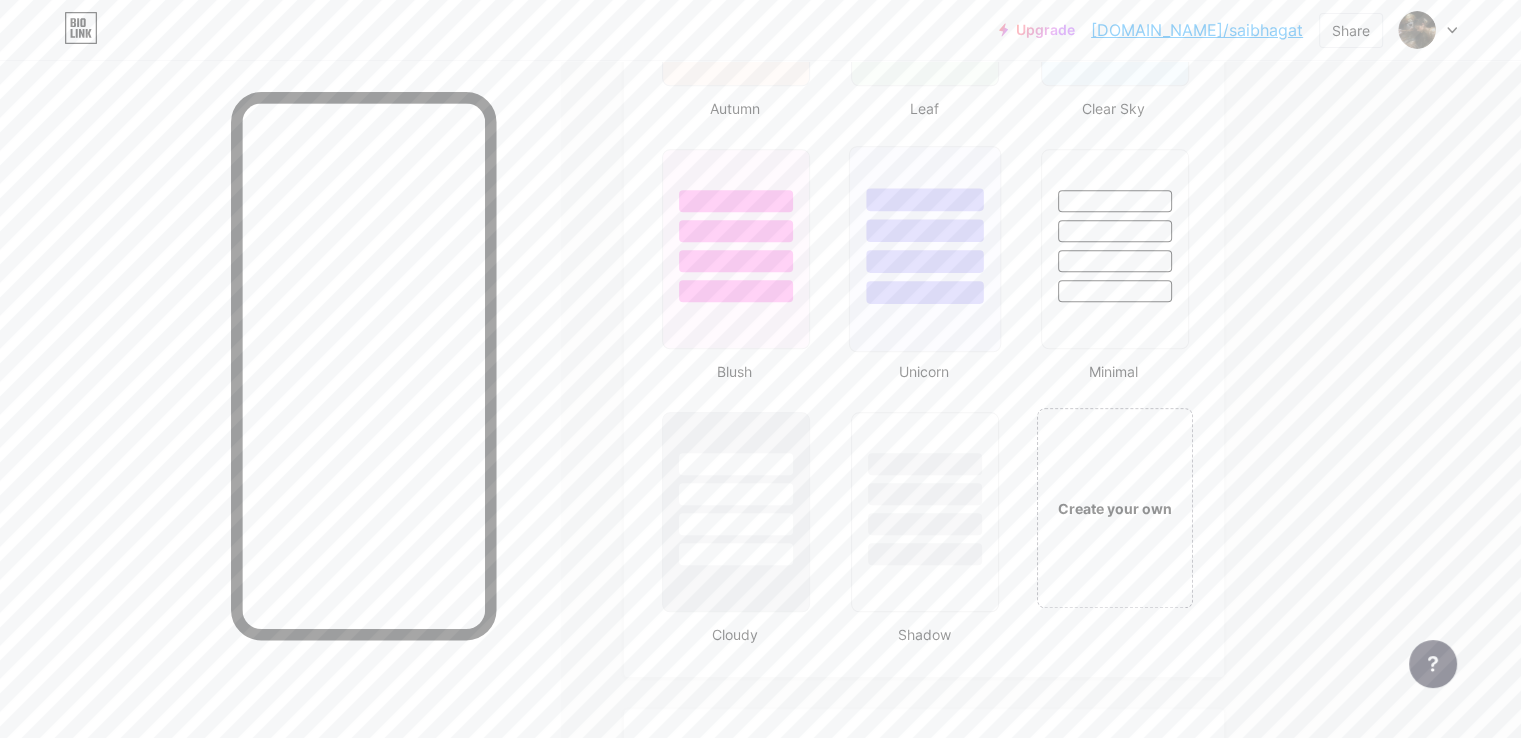 scroll, scrollTop: 2300, scrollLeft: 0, axis: vertical 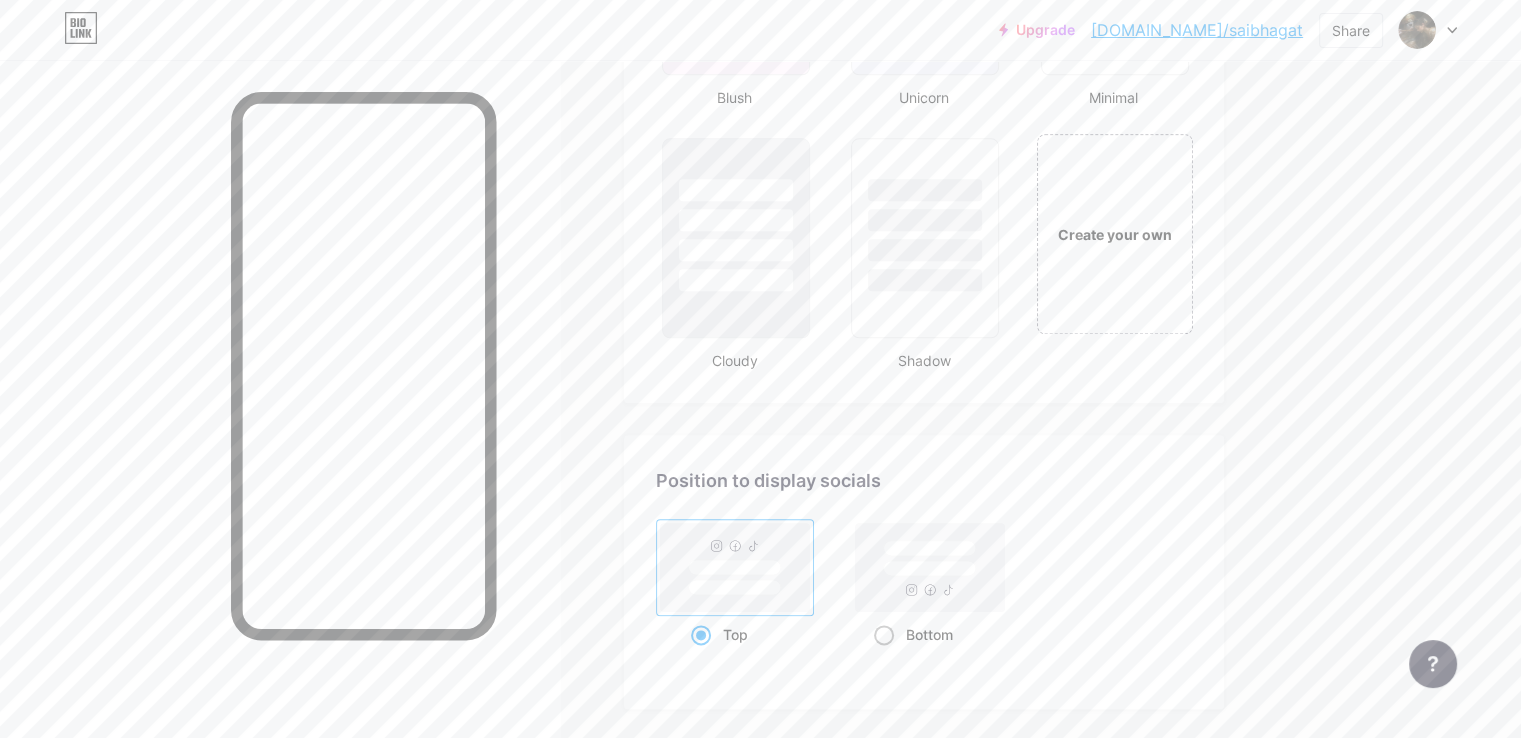 click 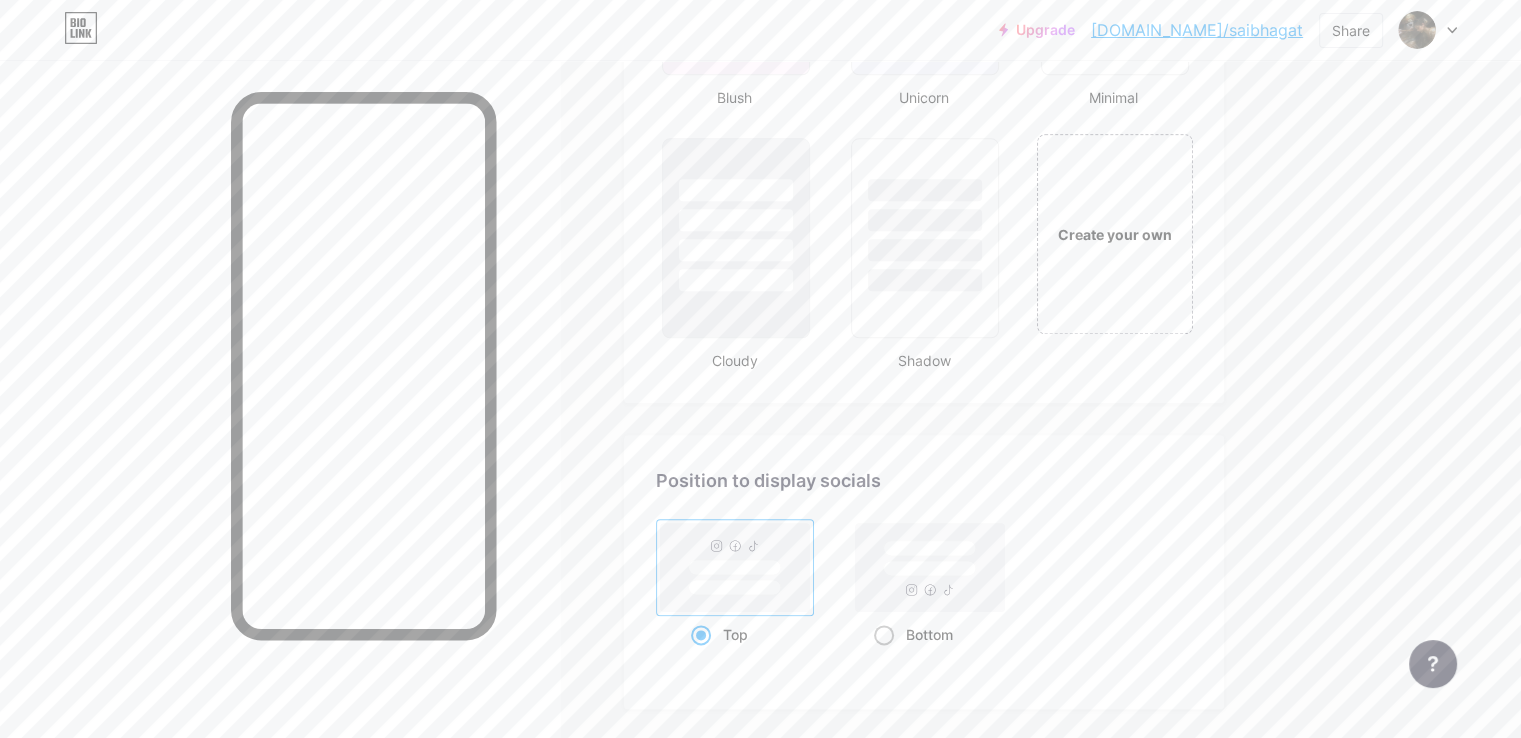 click on "Bottom" at bounding box center (880, 659) 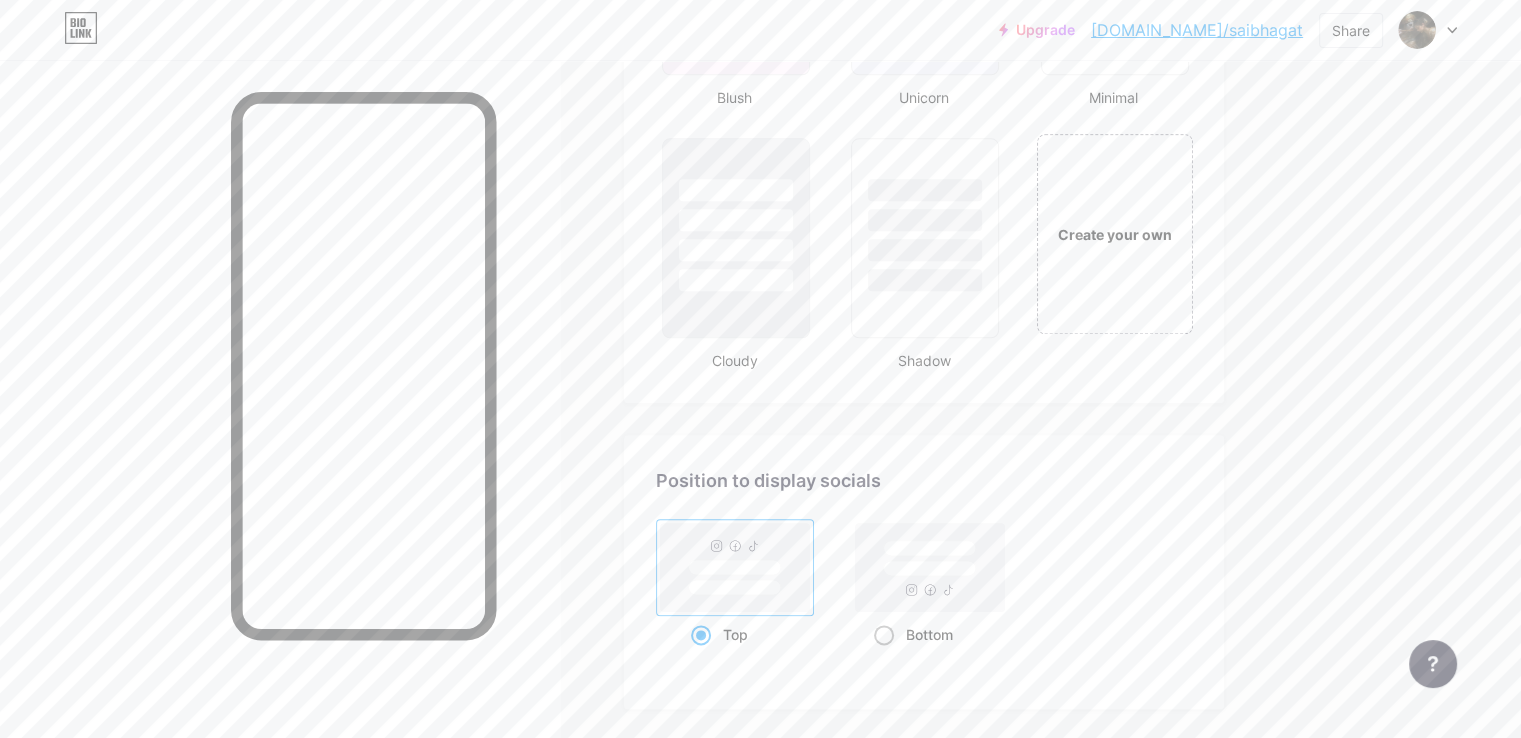 radio on "true" 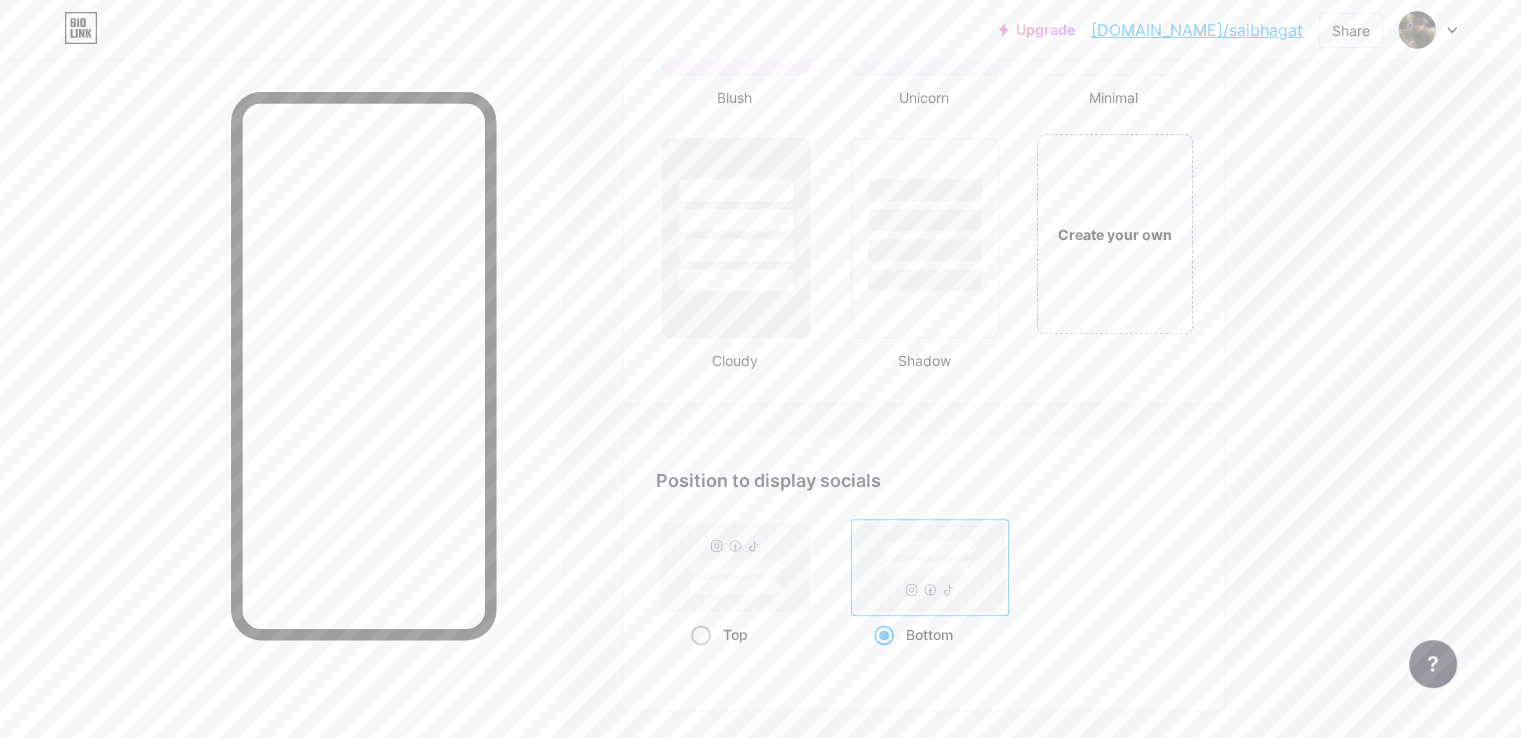 click 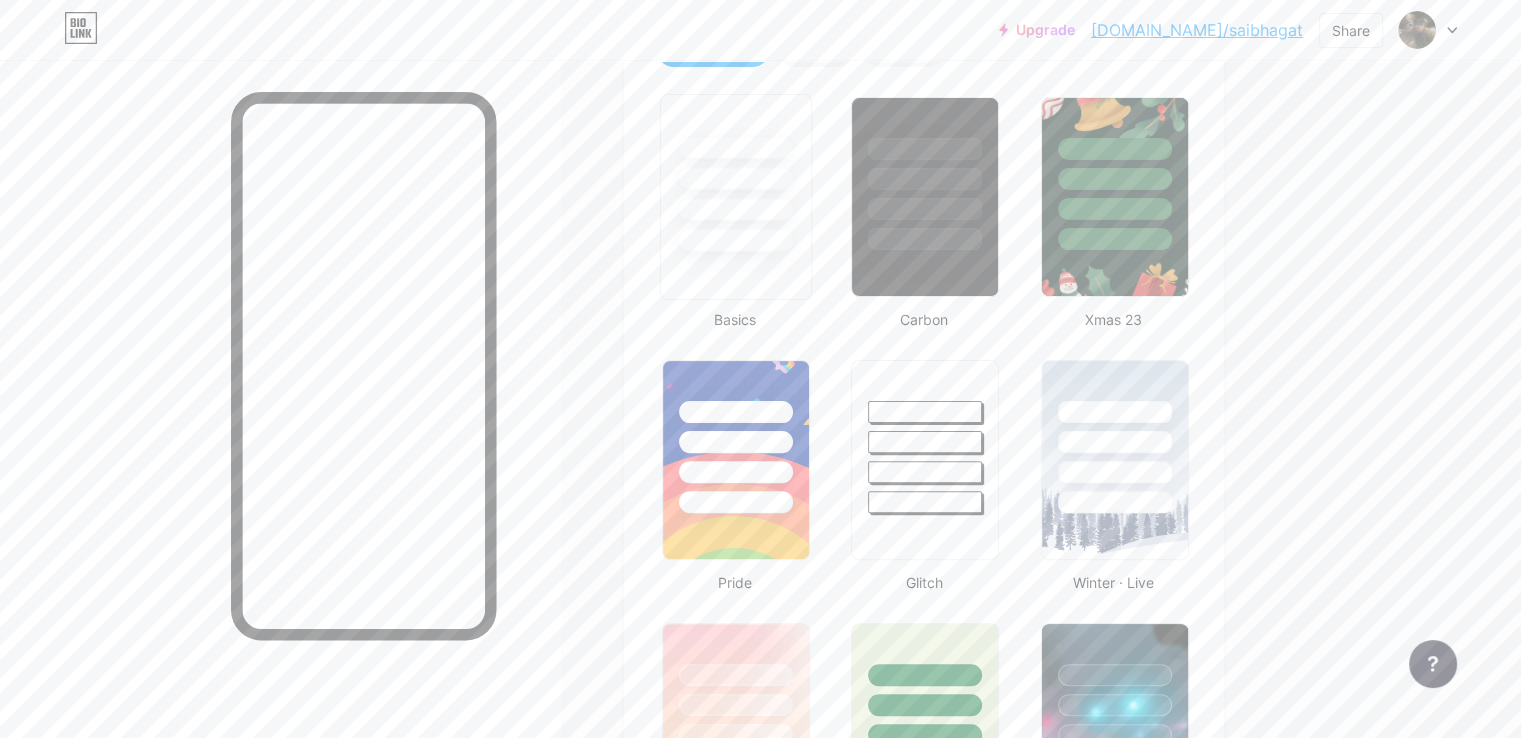 scroll, scrollTop: 400, scrollLeft: 0, axis: vertical 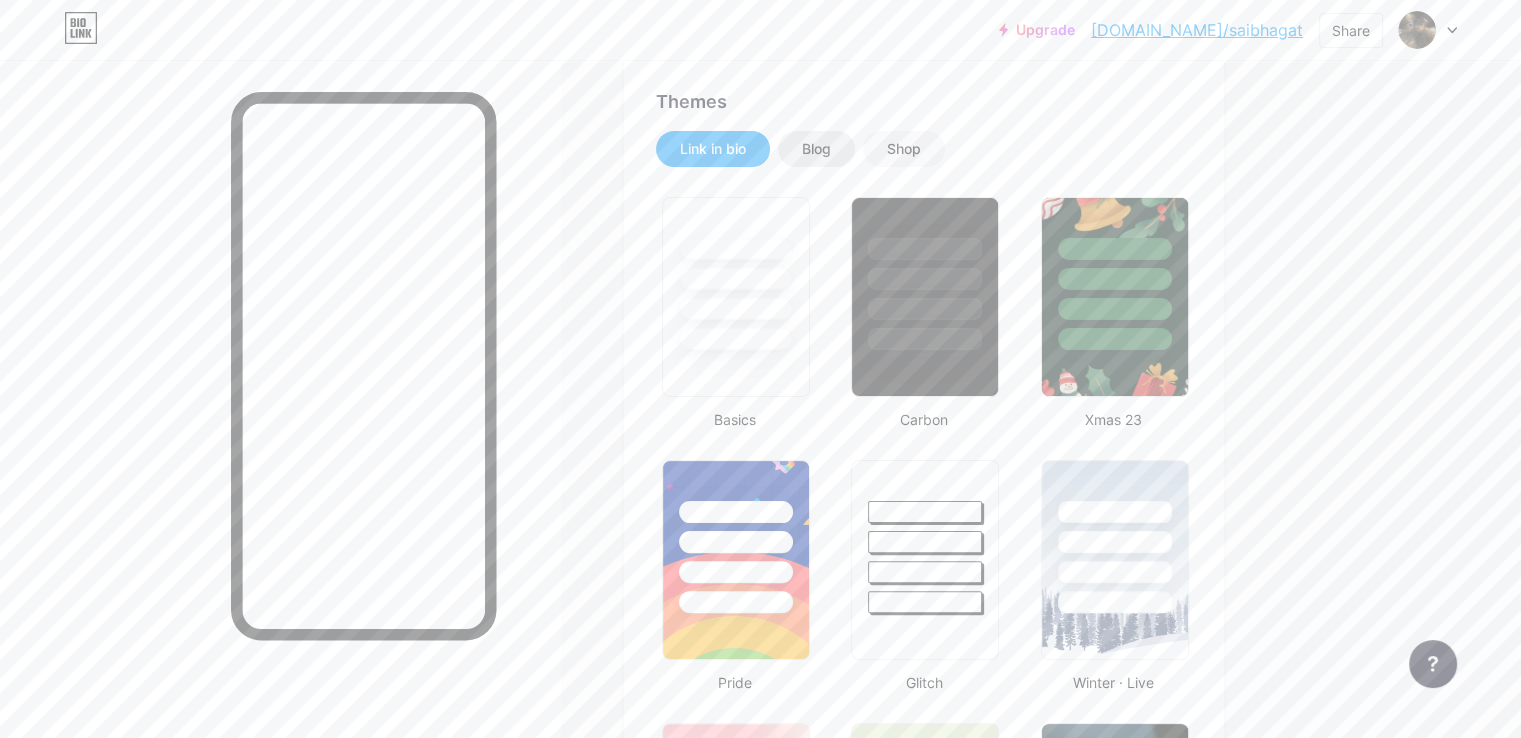 click on "Blog" at bounding box center [816, 149] 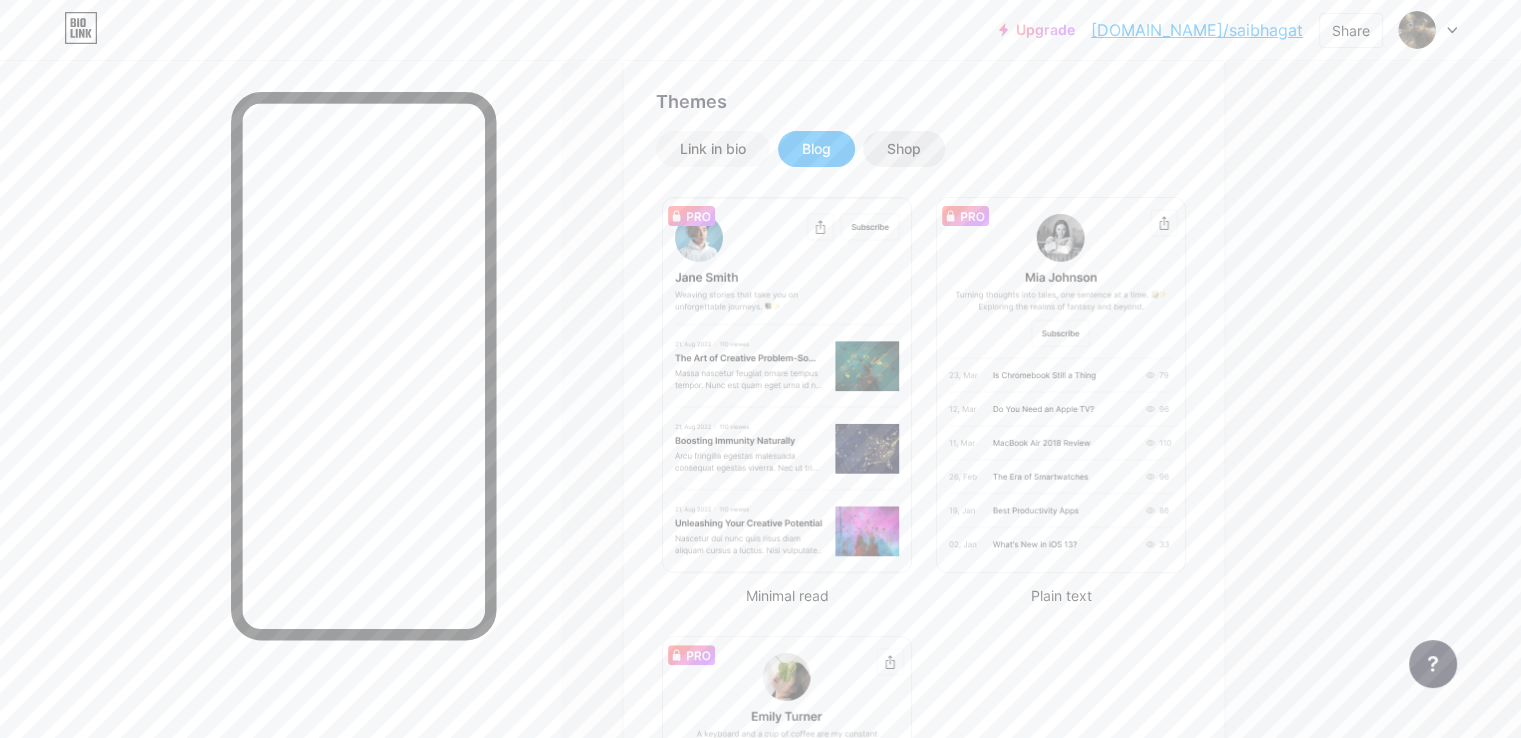 click on "Shop" at bounding box center [904, 149] 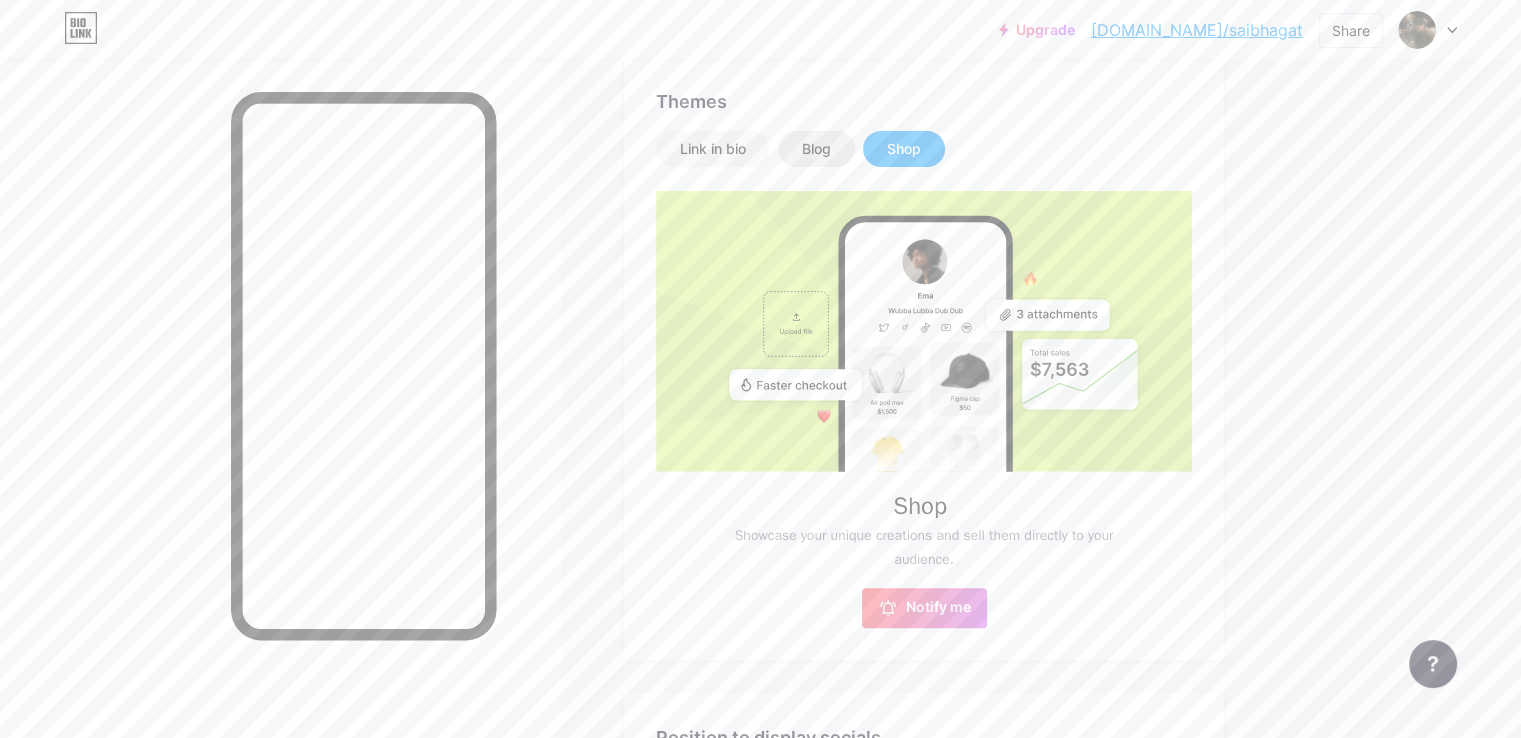 click on "Blog" at bounding box center (816, 149) 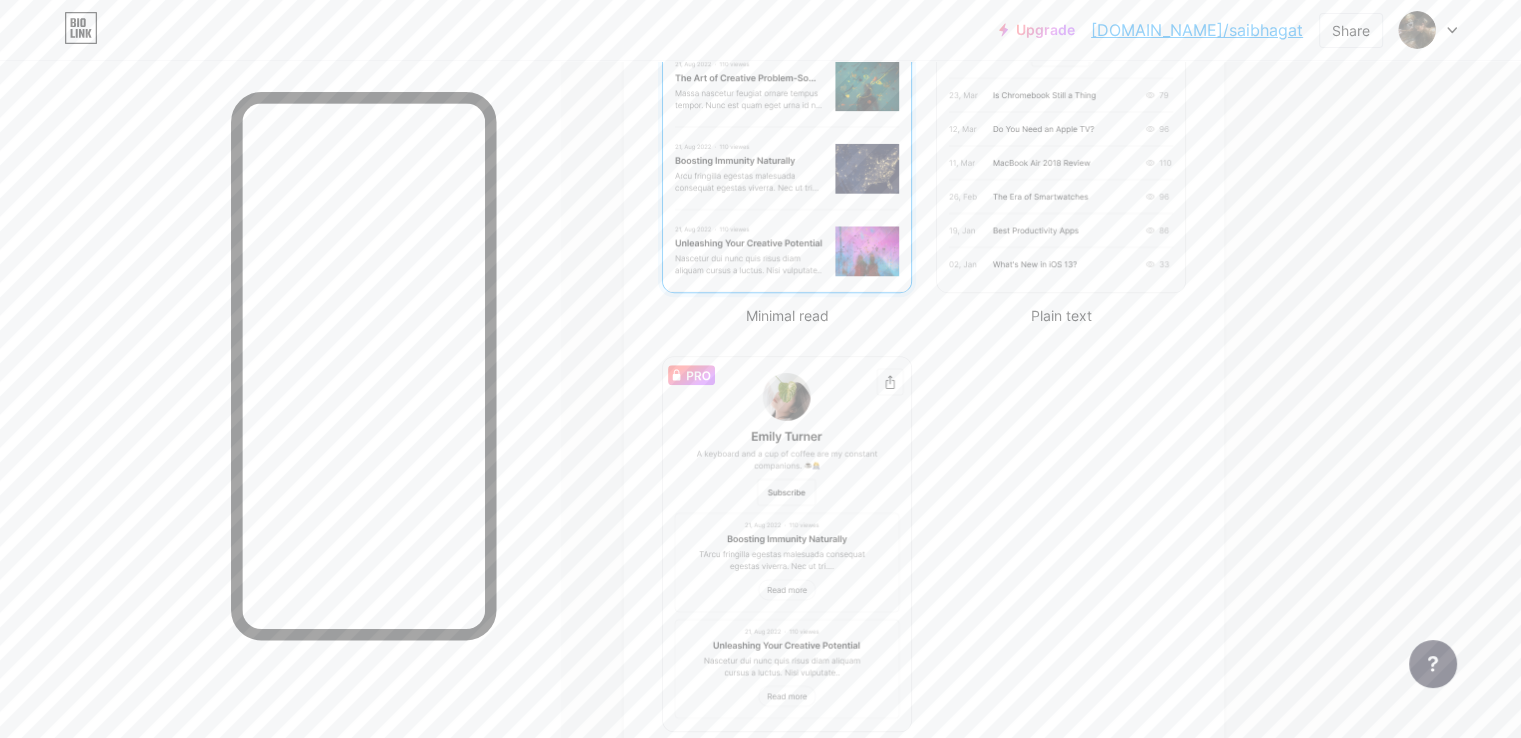 scroll, scrollTop: 400, scrollLeft: 0, axis: vertical 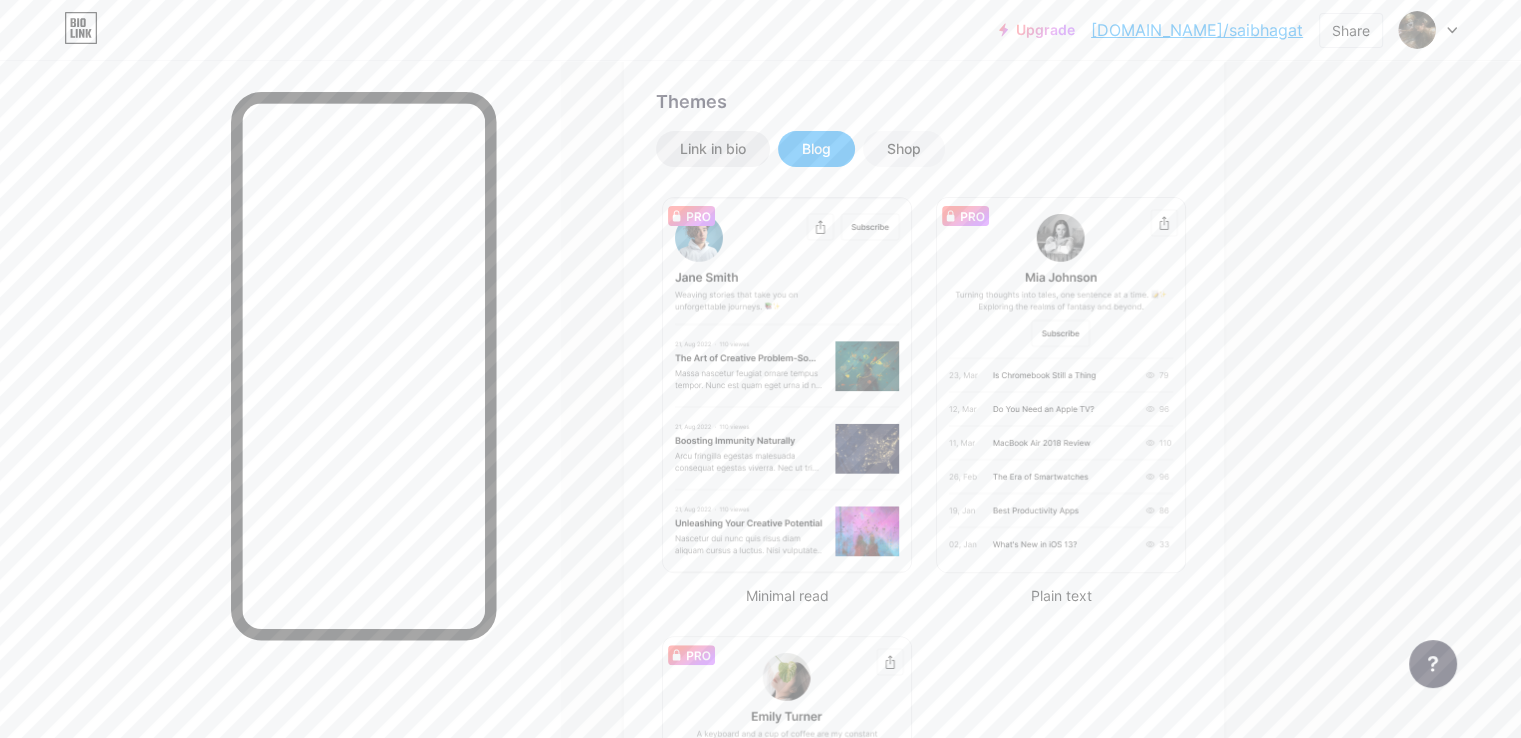 click on "Link in bio" at bounding box center [713, 149] 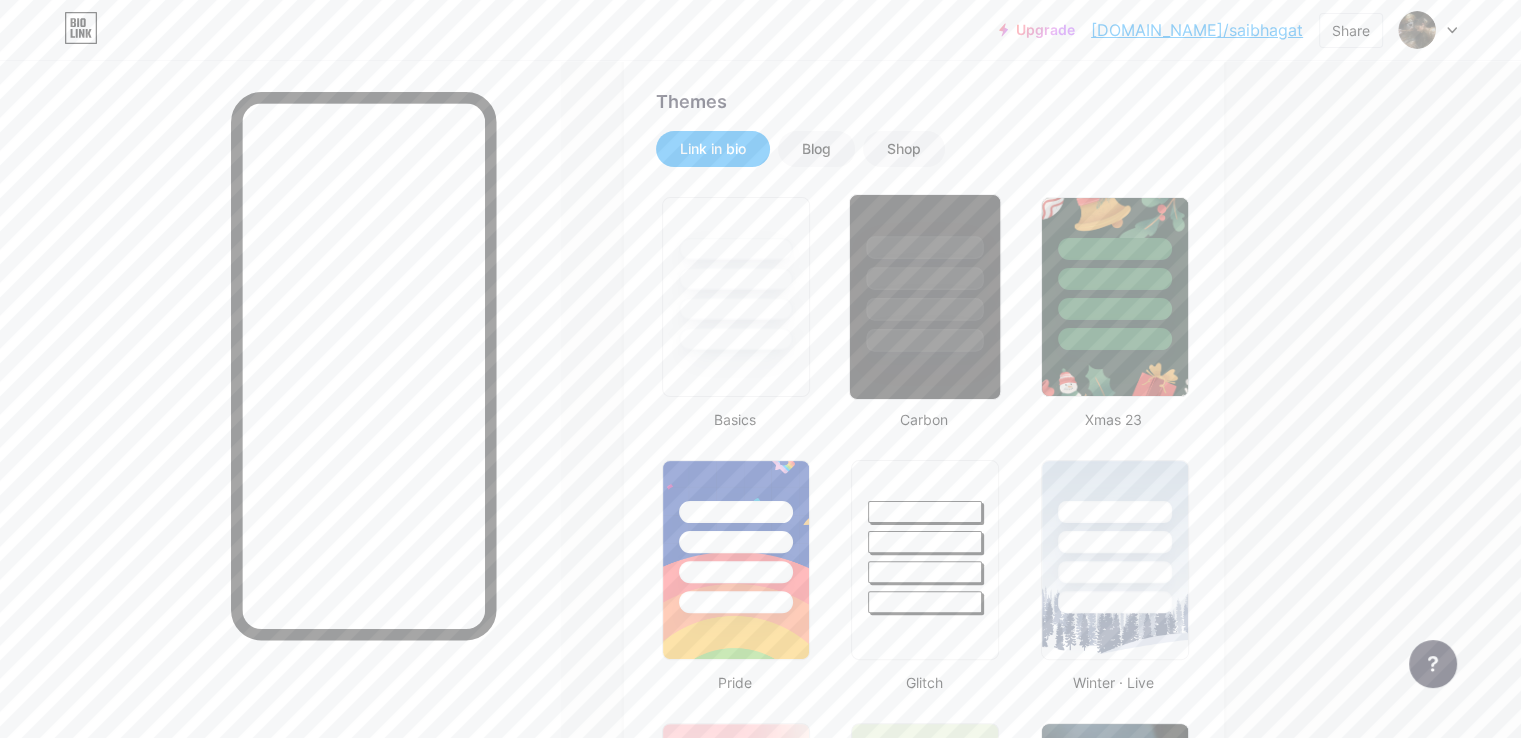 click at bounding box center (925, 340) 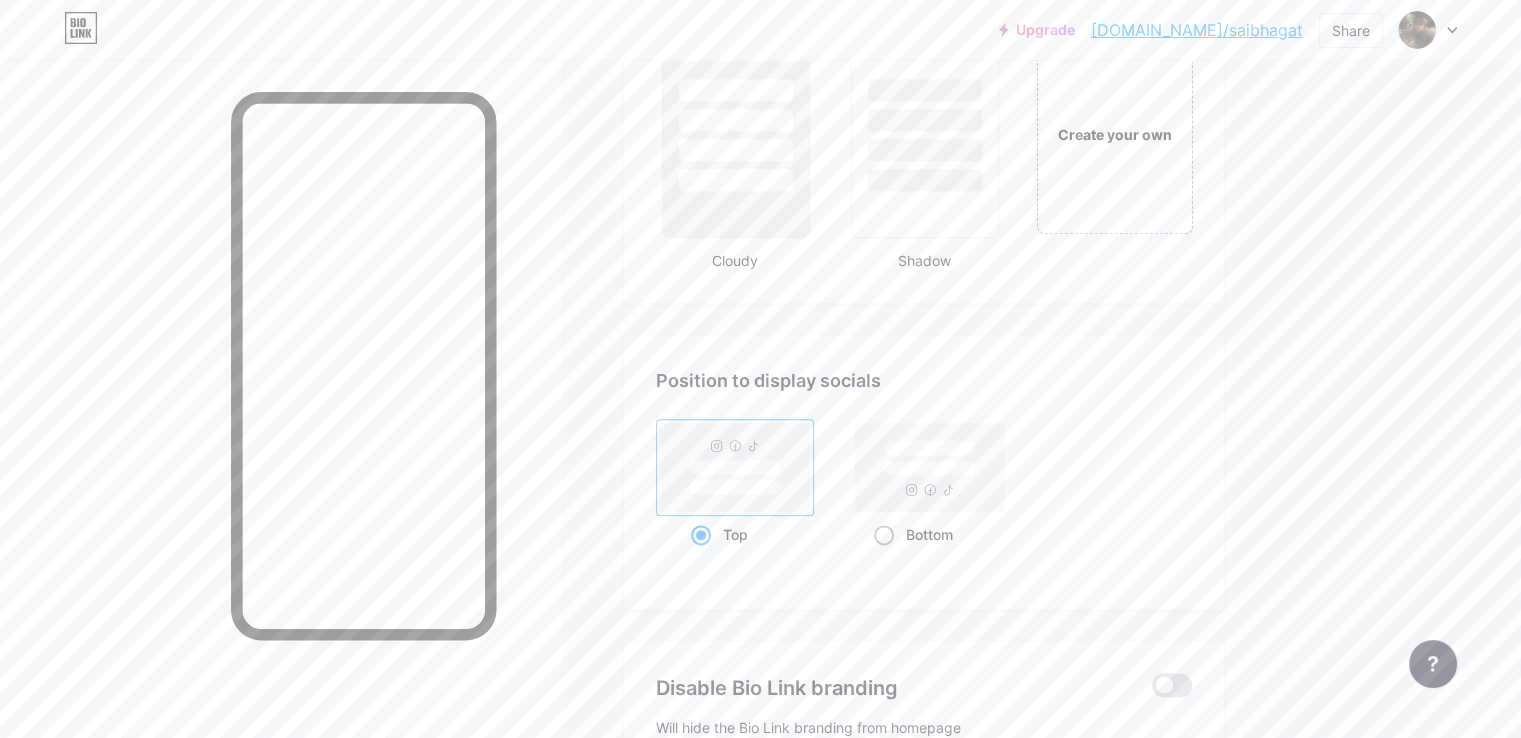 scroll, scrollTop: 2652, scrollLeft: 0, axis: vertical 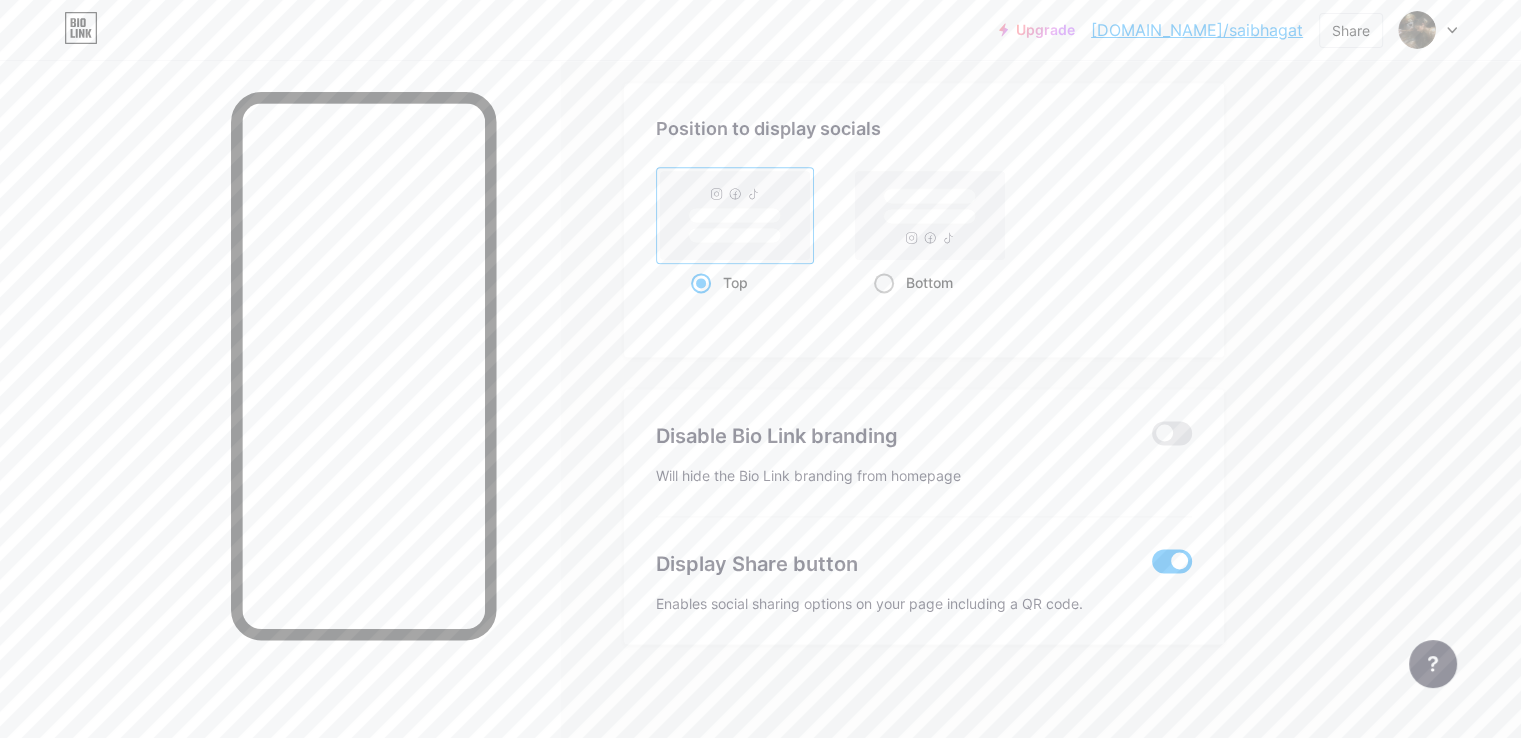 click 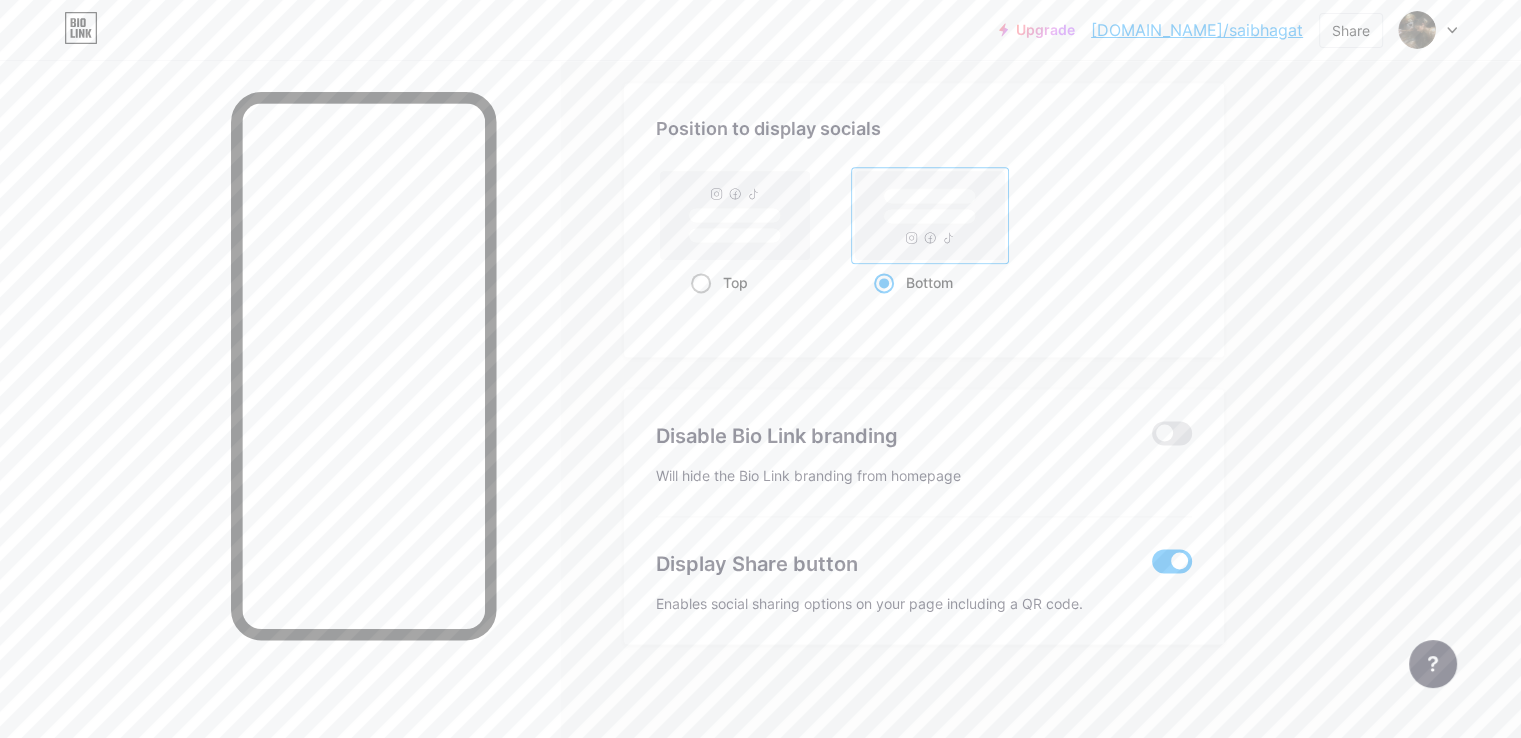 click 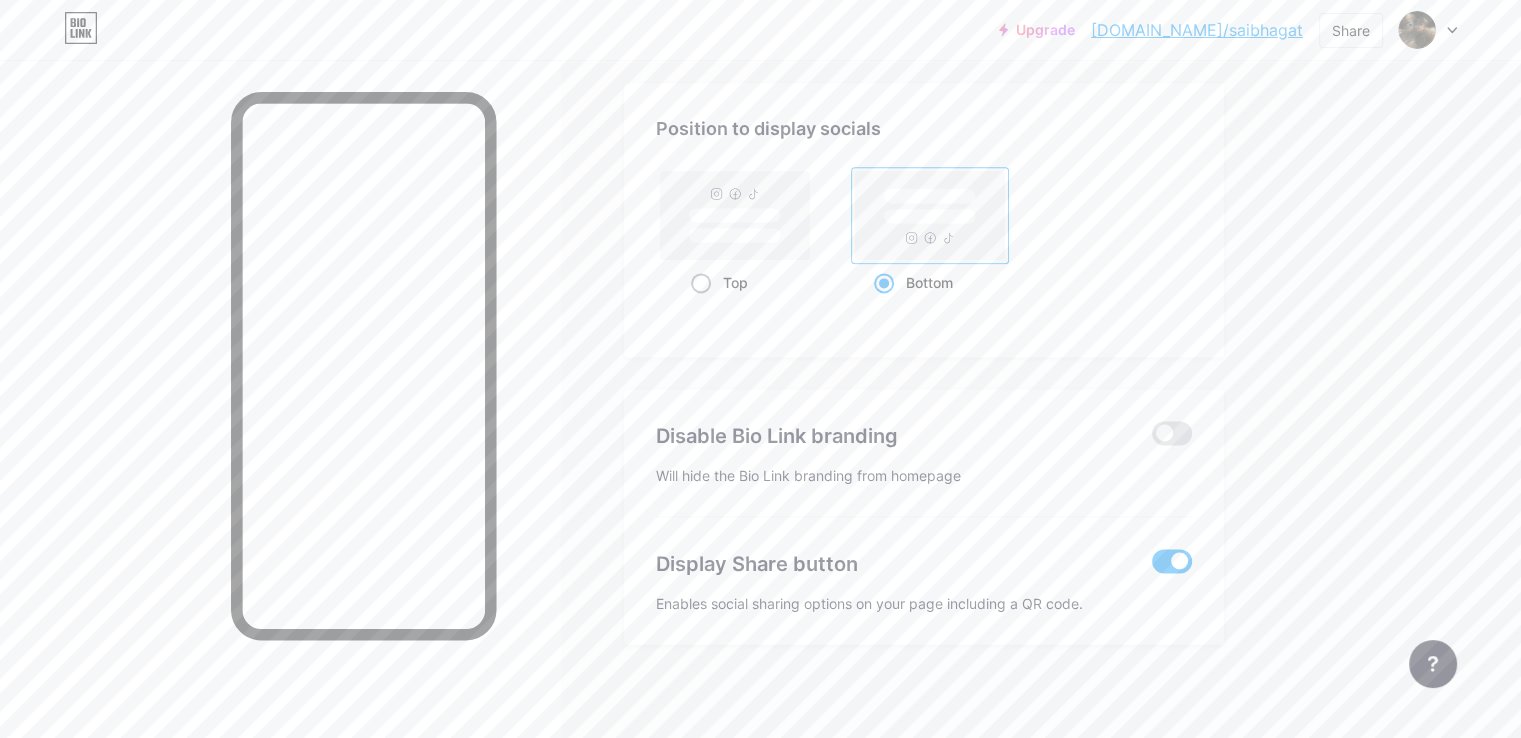 radio on "true" 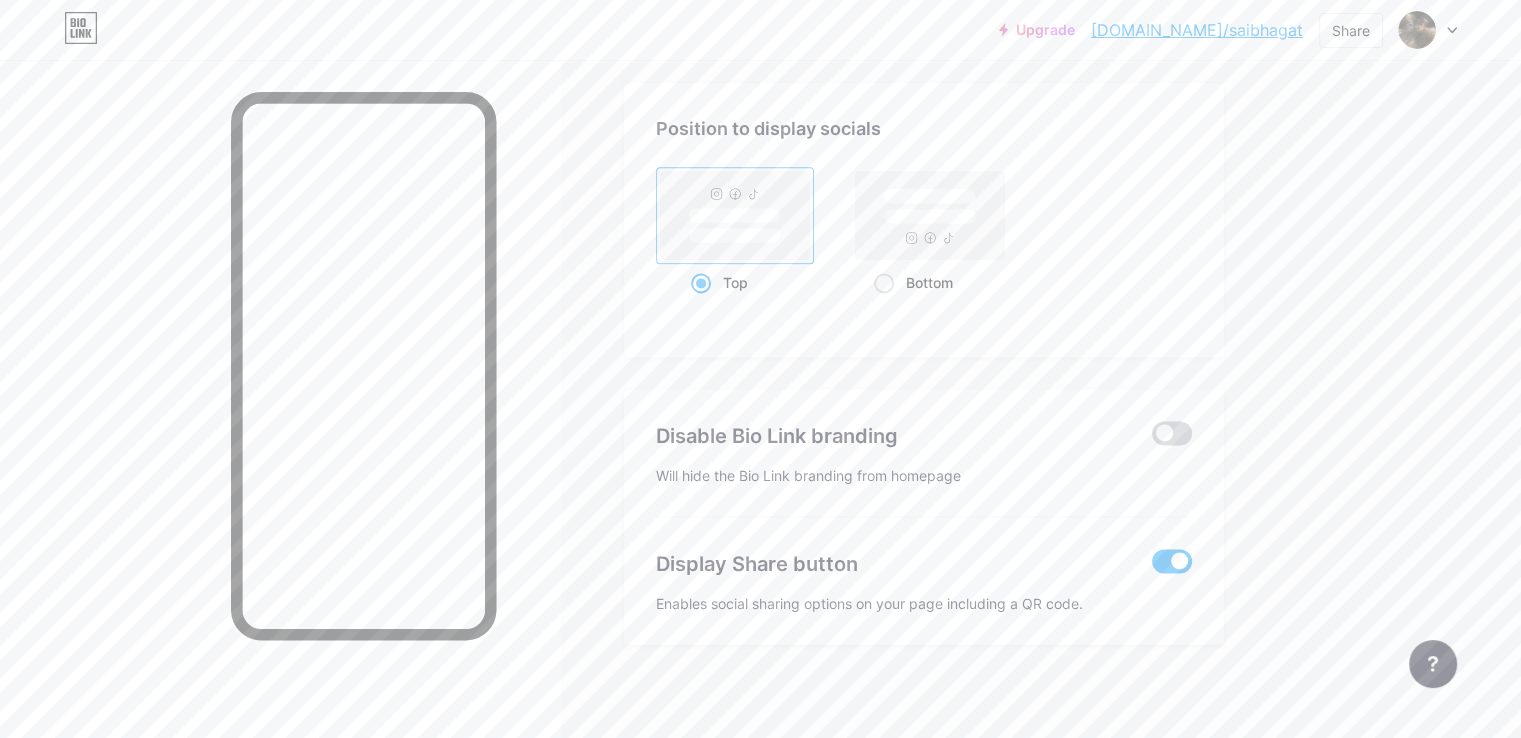 click at bounding box center [1172, 433] 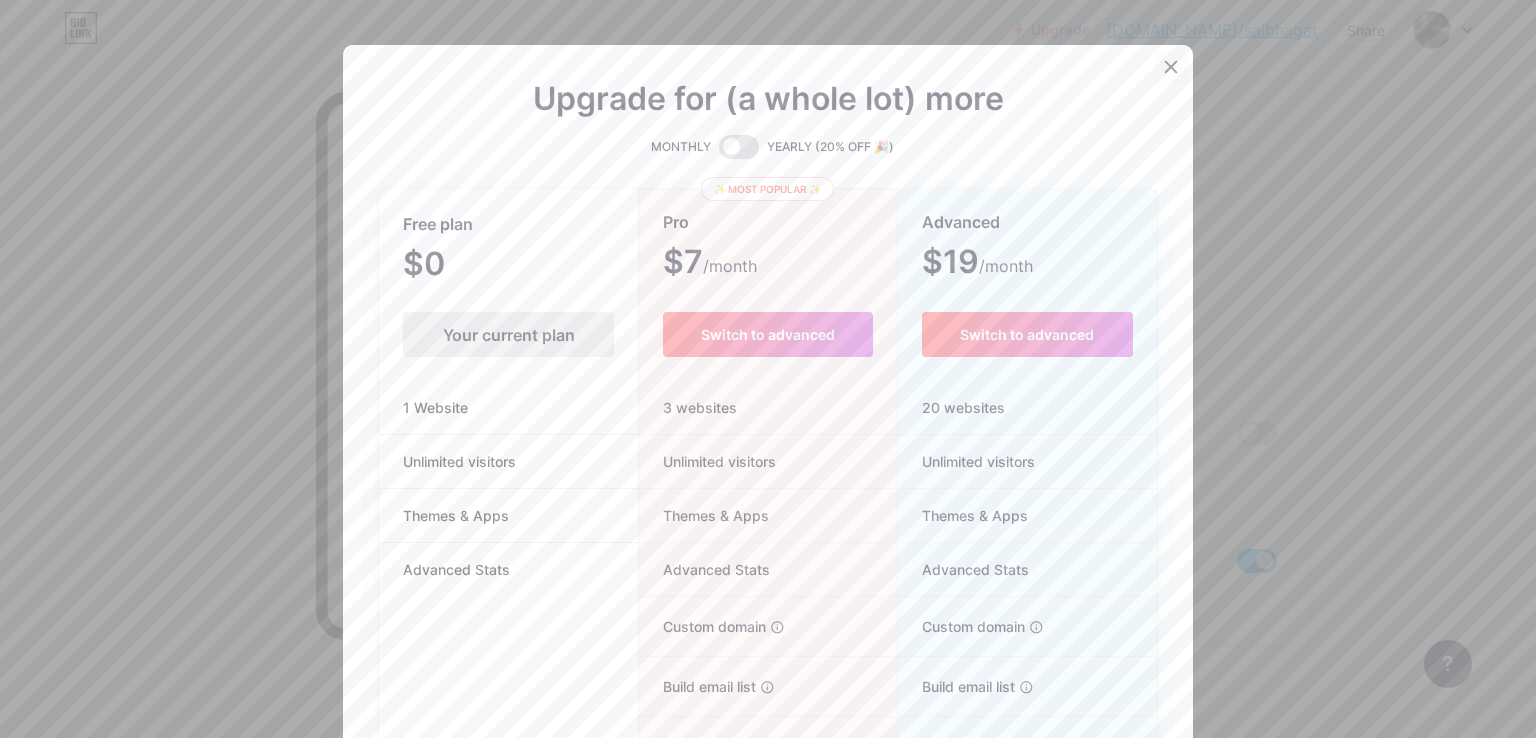 click at bounding box center [1171, 67] 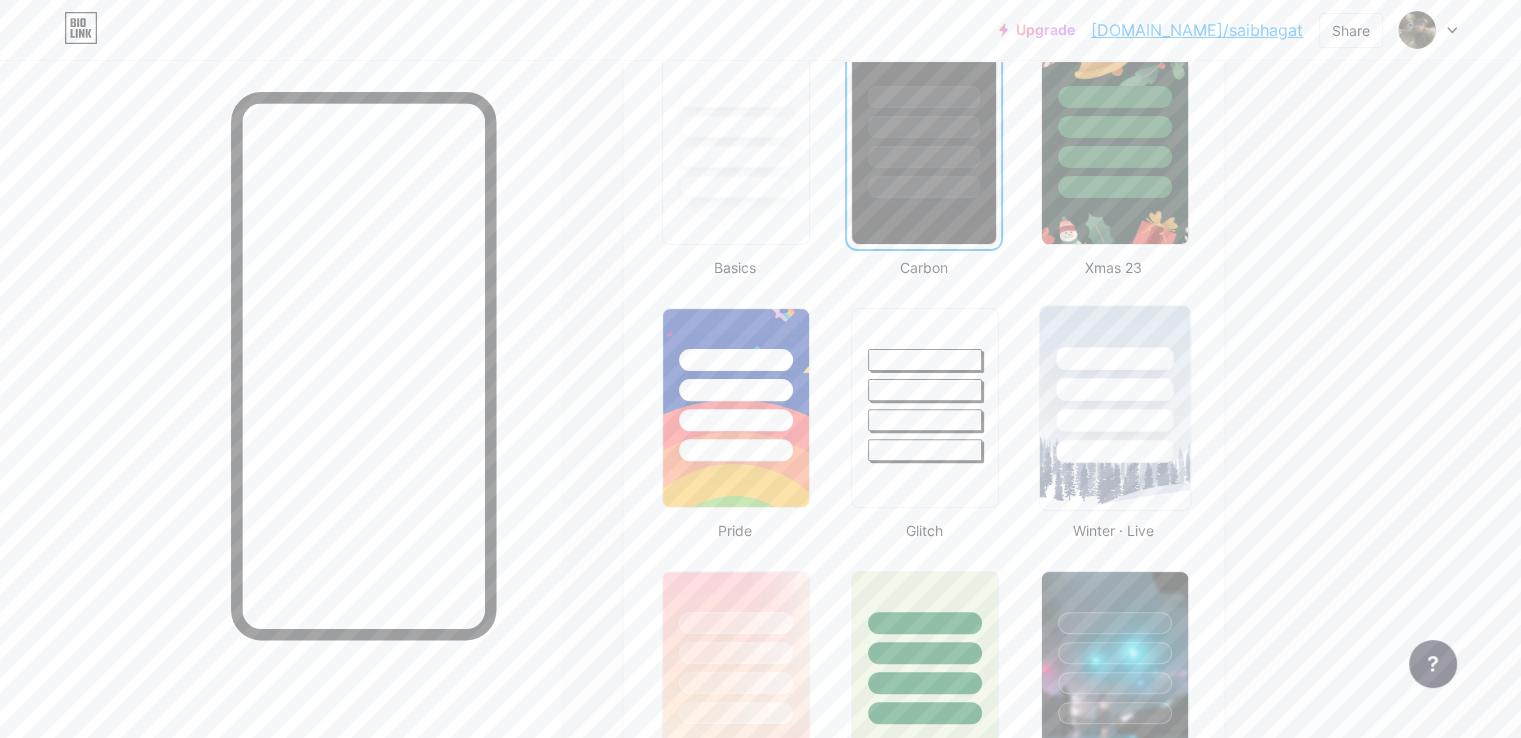 scroll, scrollTop: 0, scrollLeft: 0, axis: both 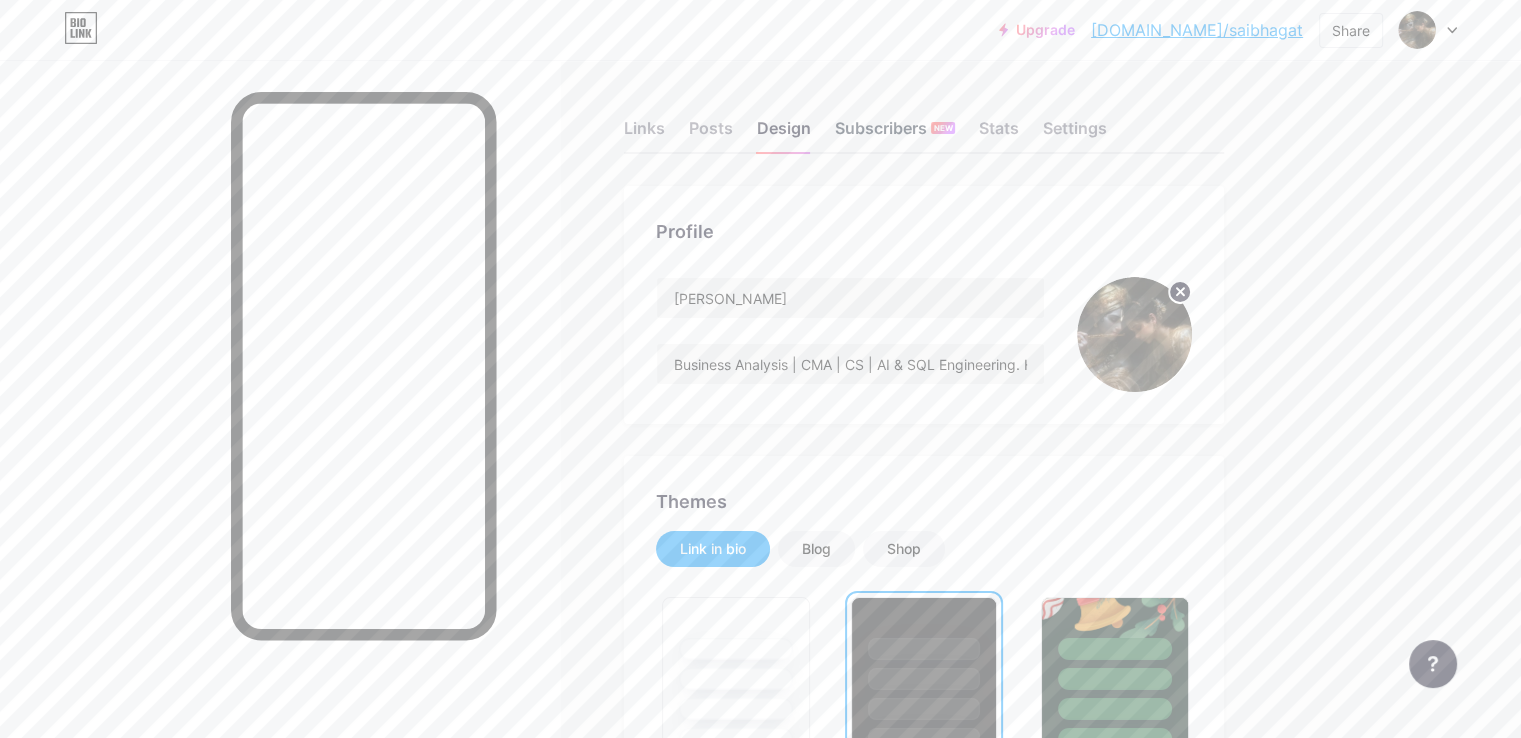 click on "Subscribers
NEW" at bounding box center [895, 134] 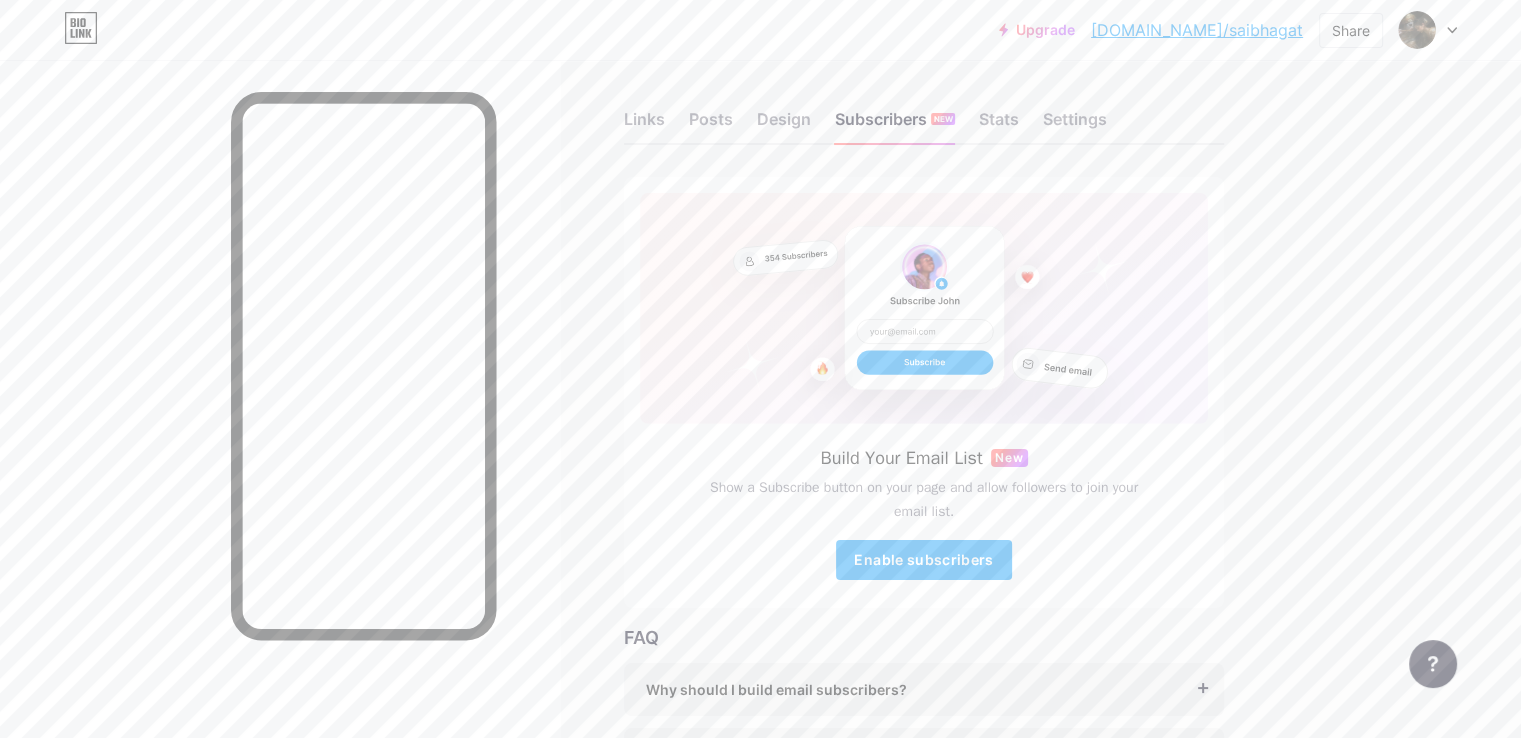 scroll, scrollTop: 0, scrollLeft: 0, axis: both 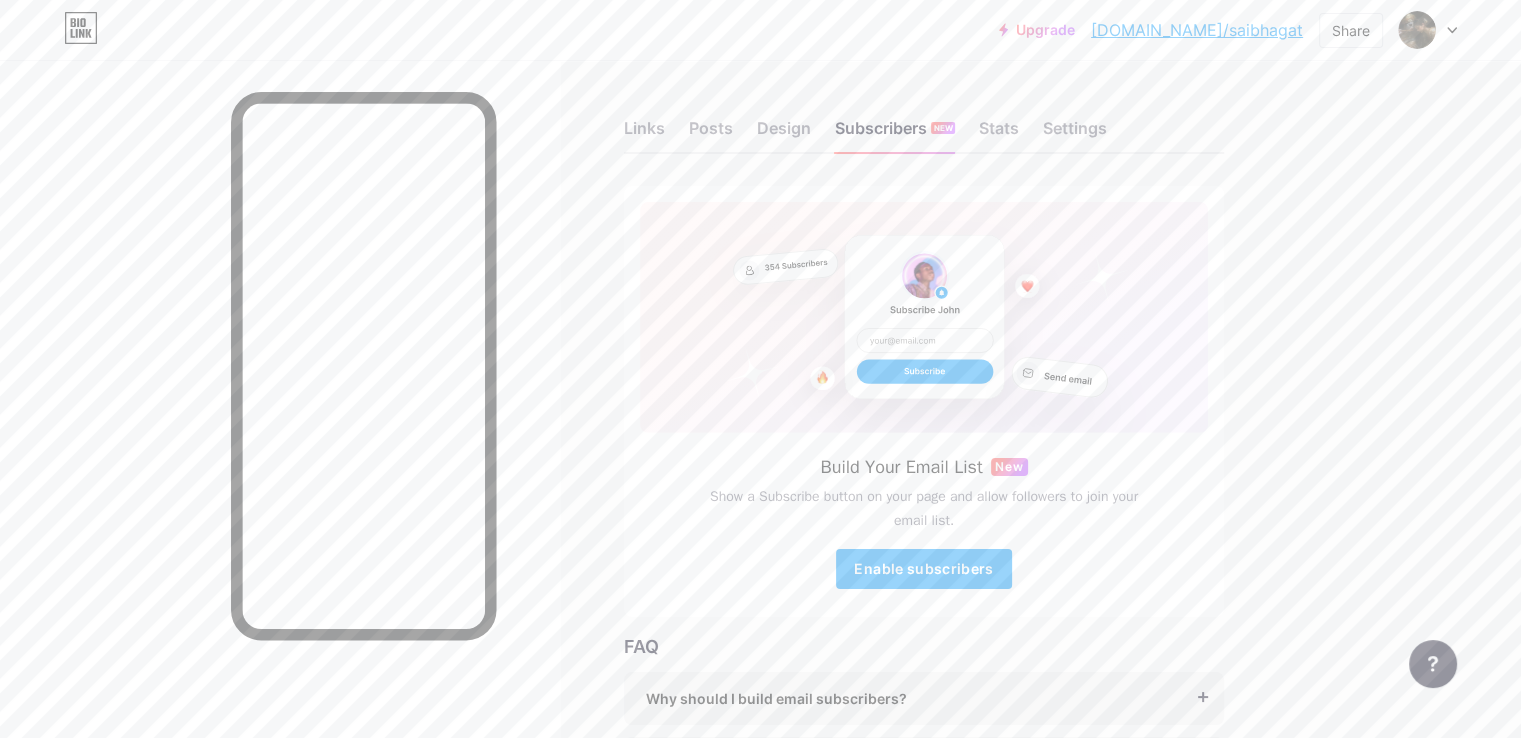 click on "Links
Posts
Design
Subscribers
NEW
Stats
Settings" at bounding box center [924, 119] 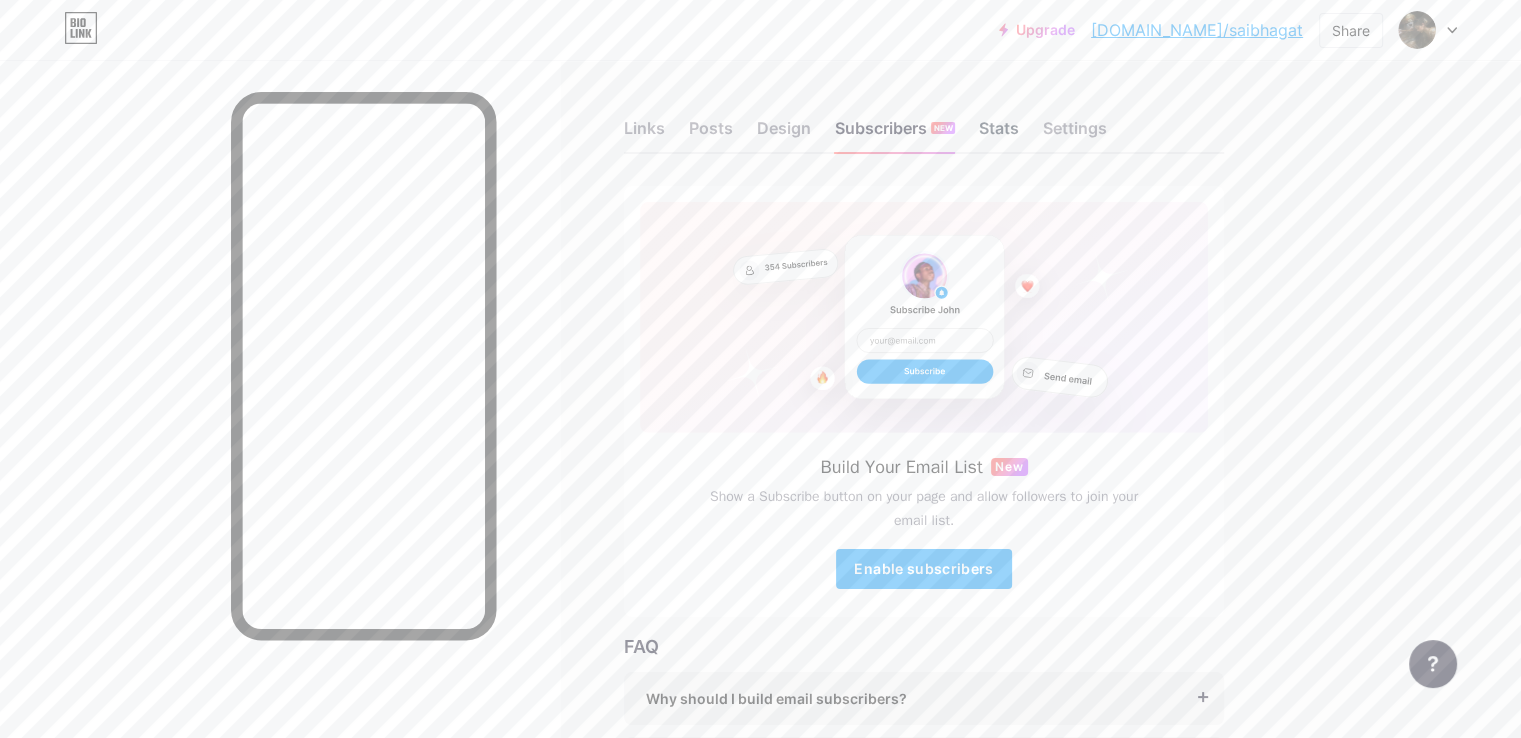 click on "Stats" at bounding box center (999, 134) 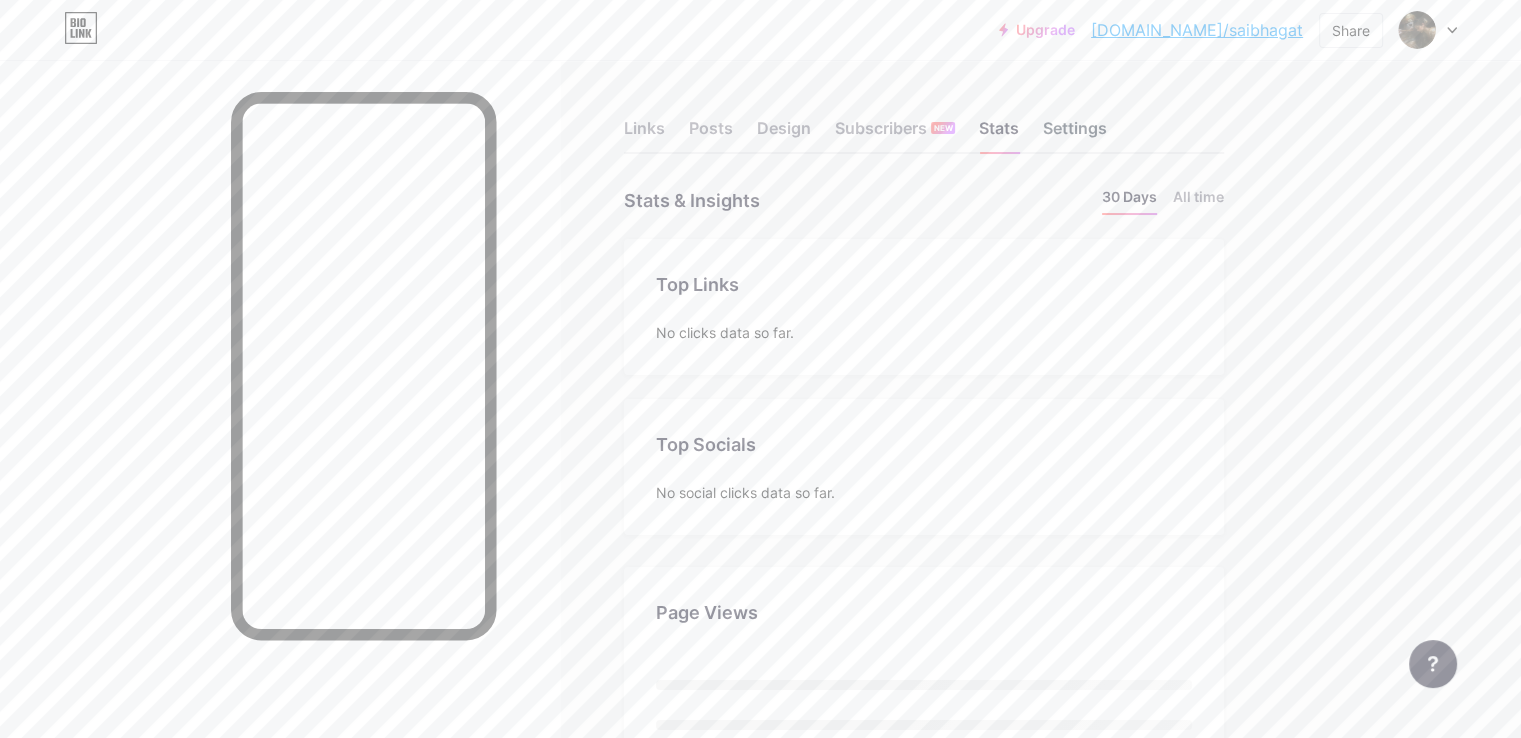 click on "Settings" at bounding box center [1075, 134] 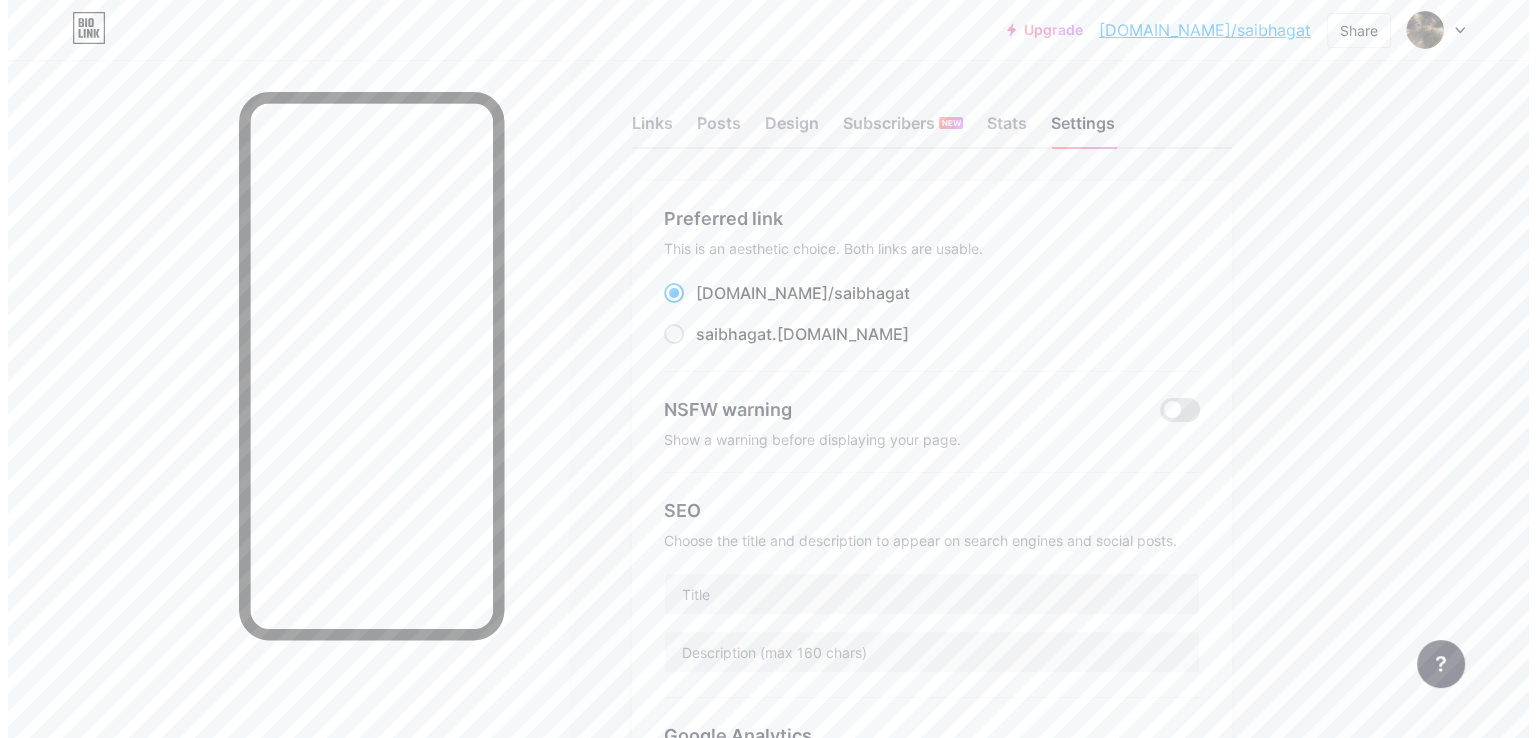 scroll, scrollTop: 0, scrollLeft: 0, axis: both 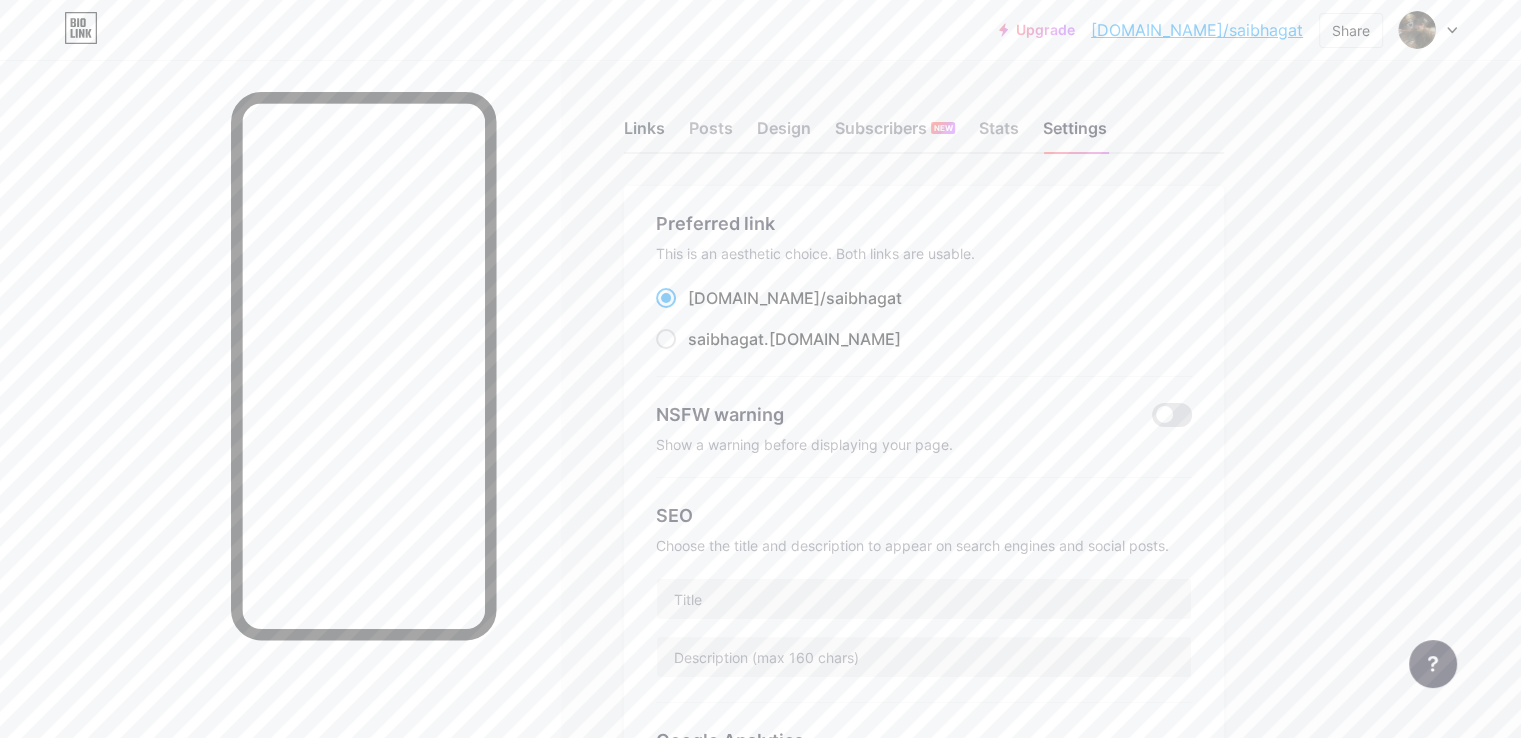 click on "Links" at bounding box center (644, 134) 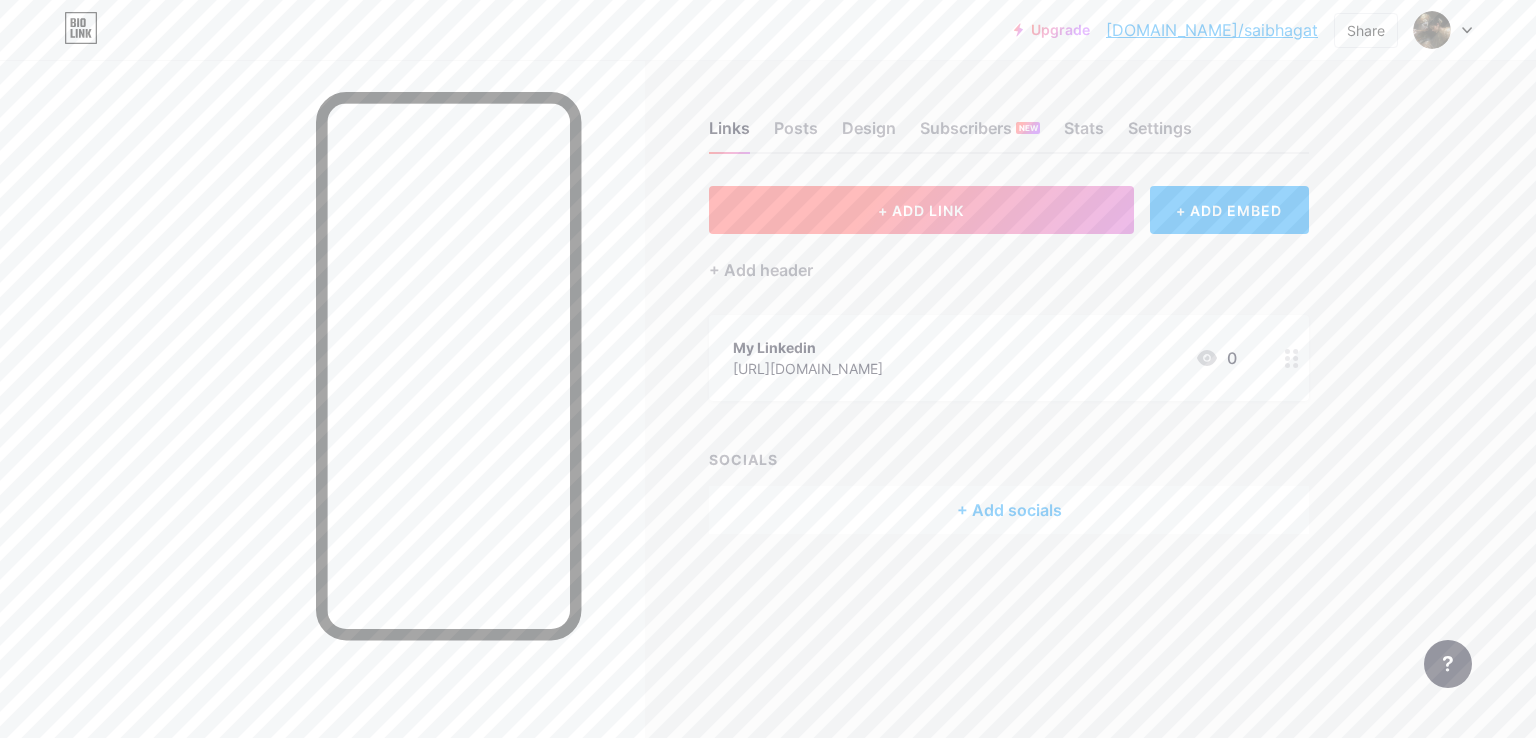 click on "+ ADD LINK" at bounding box center (921, 210) 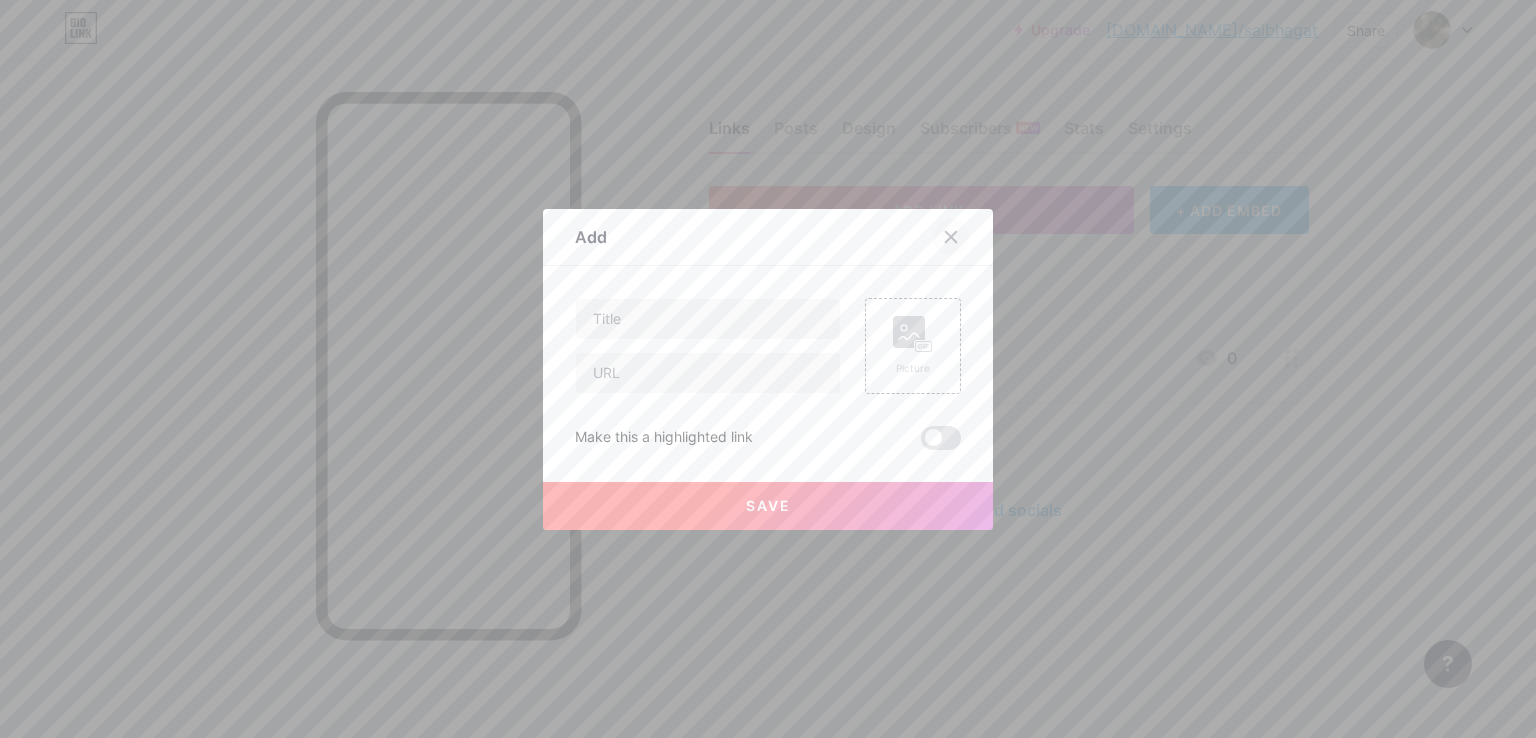 click at bounding box center (951, 237) 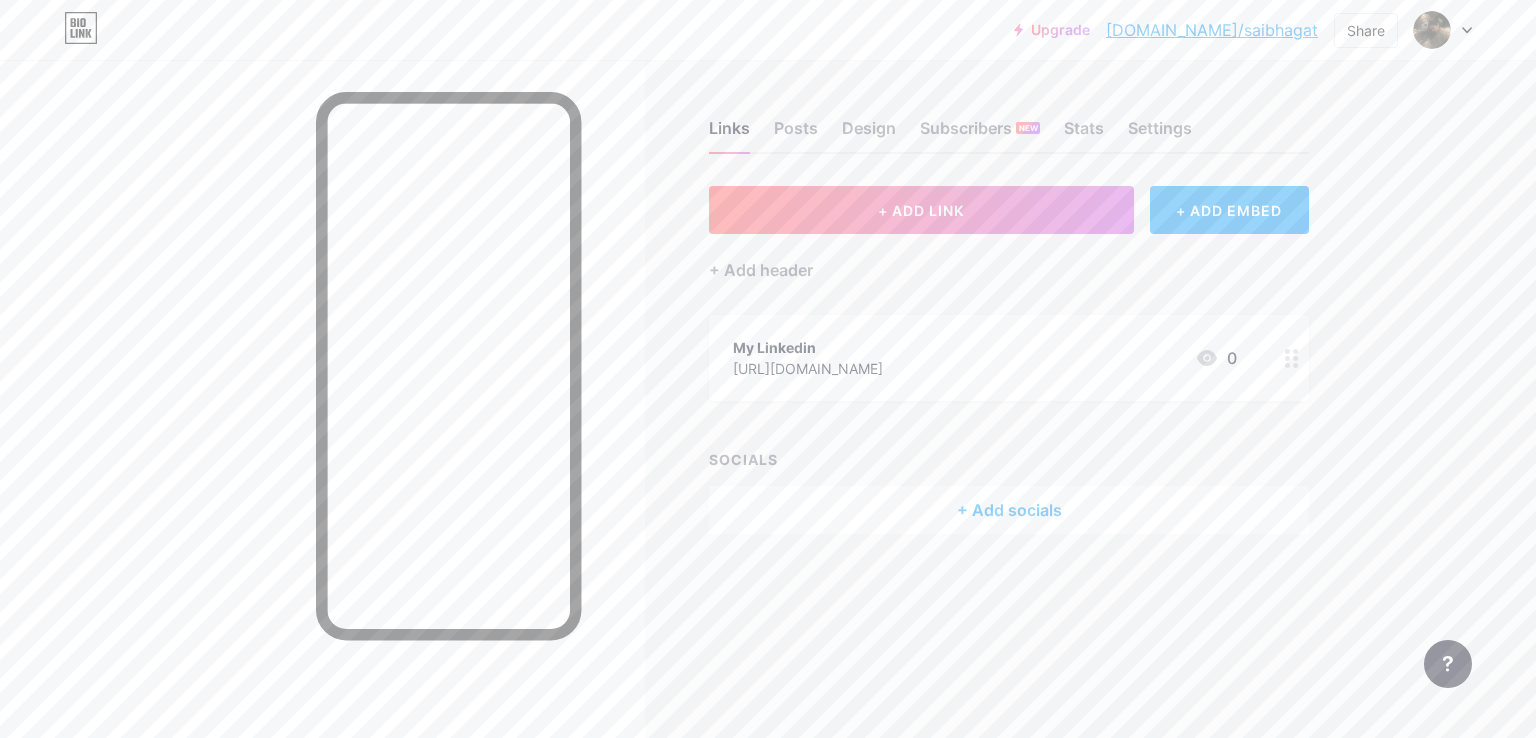 click on "My Linkedin" at bounding box center (808, 347) 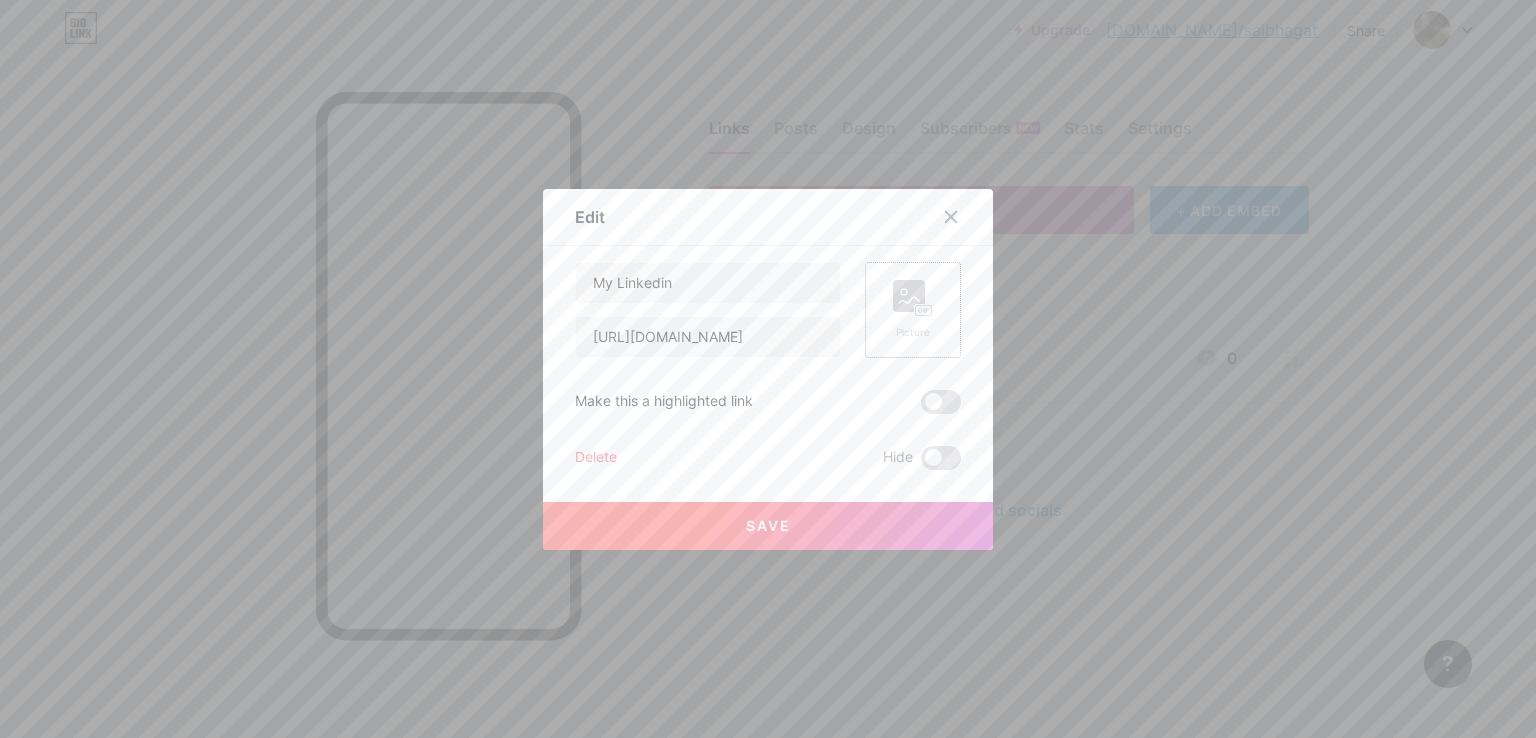 click 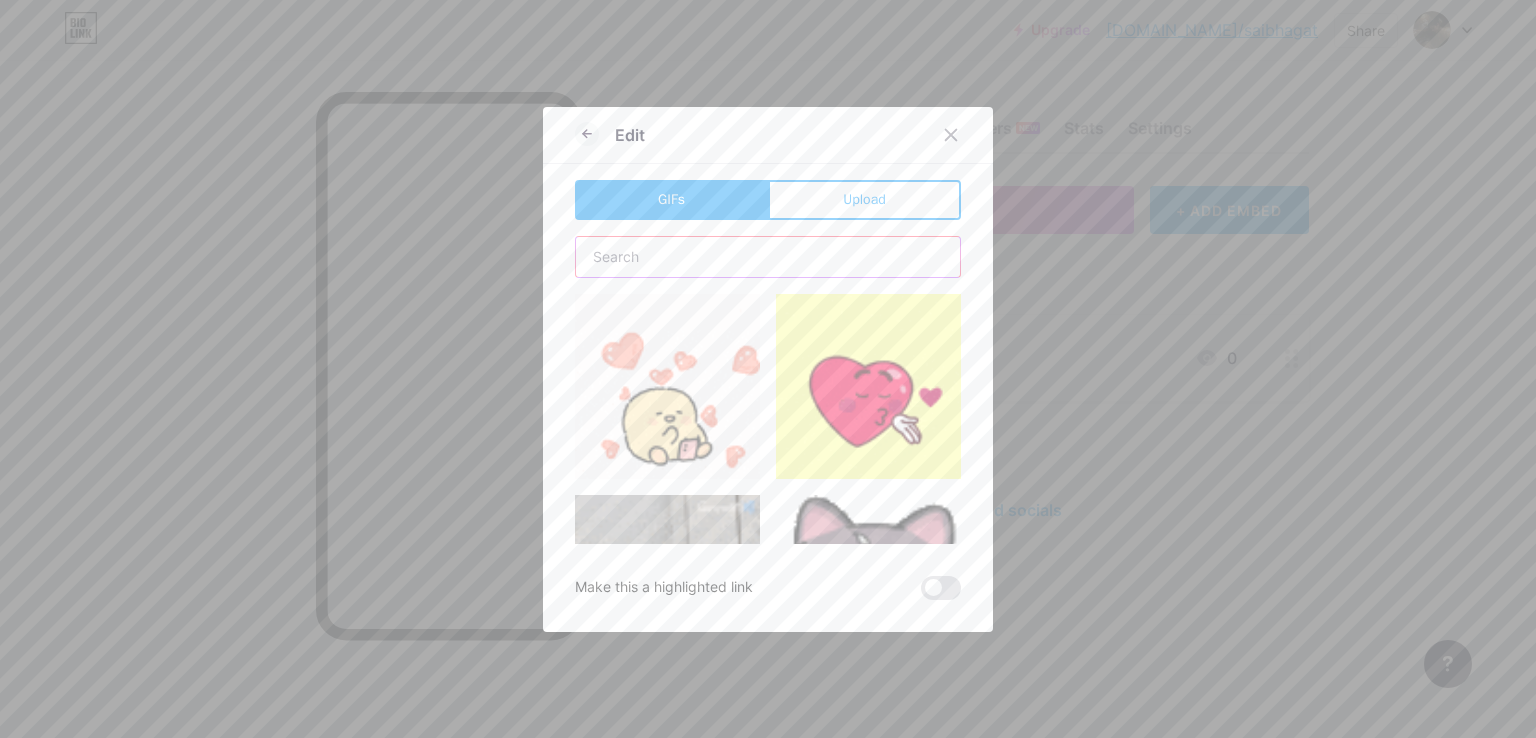 click at bounding box center (768, 257) 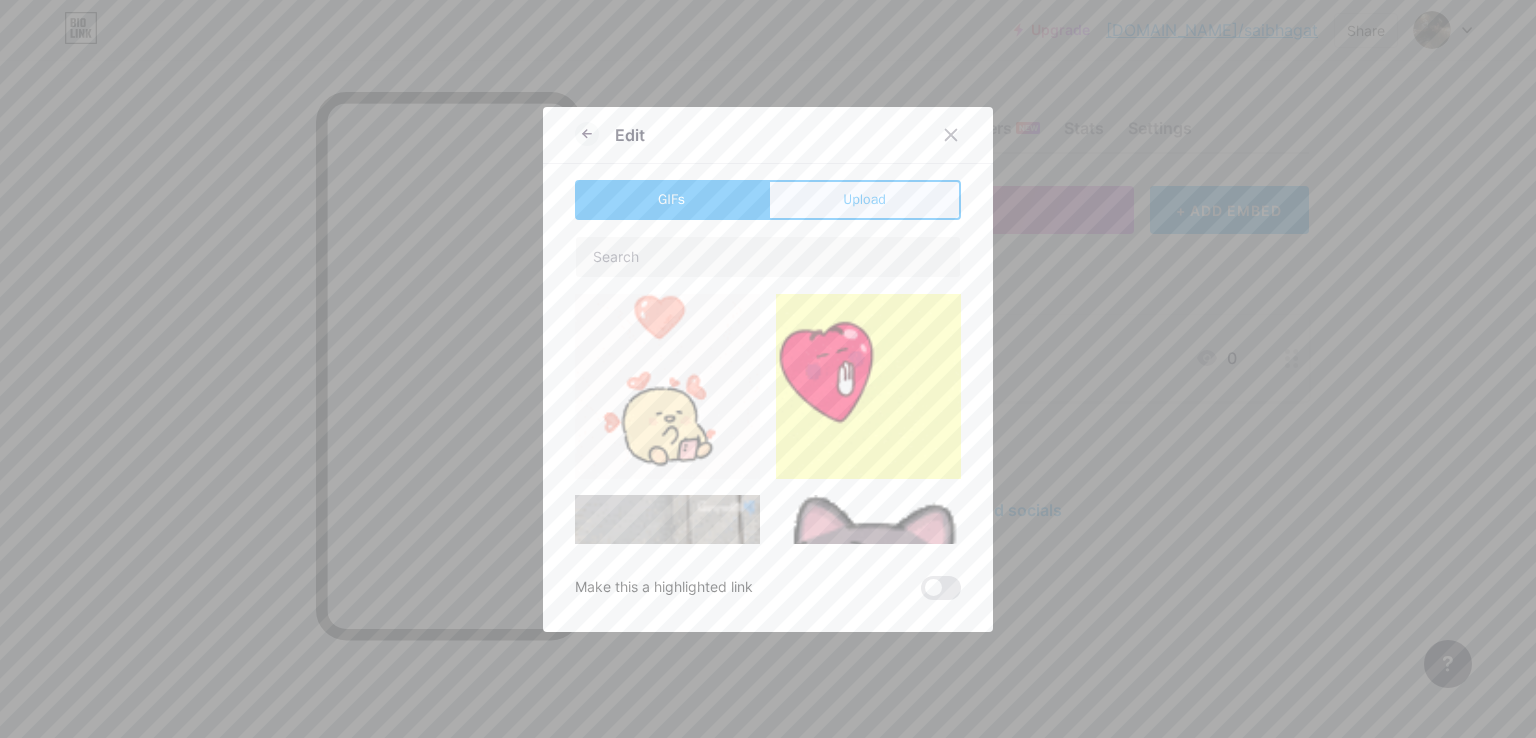 click on "Upload" at bounding box center (864, 200) 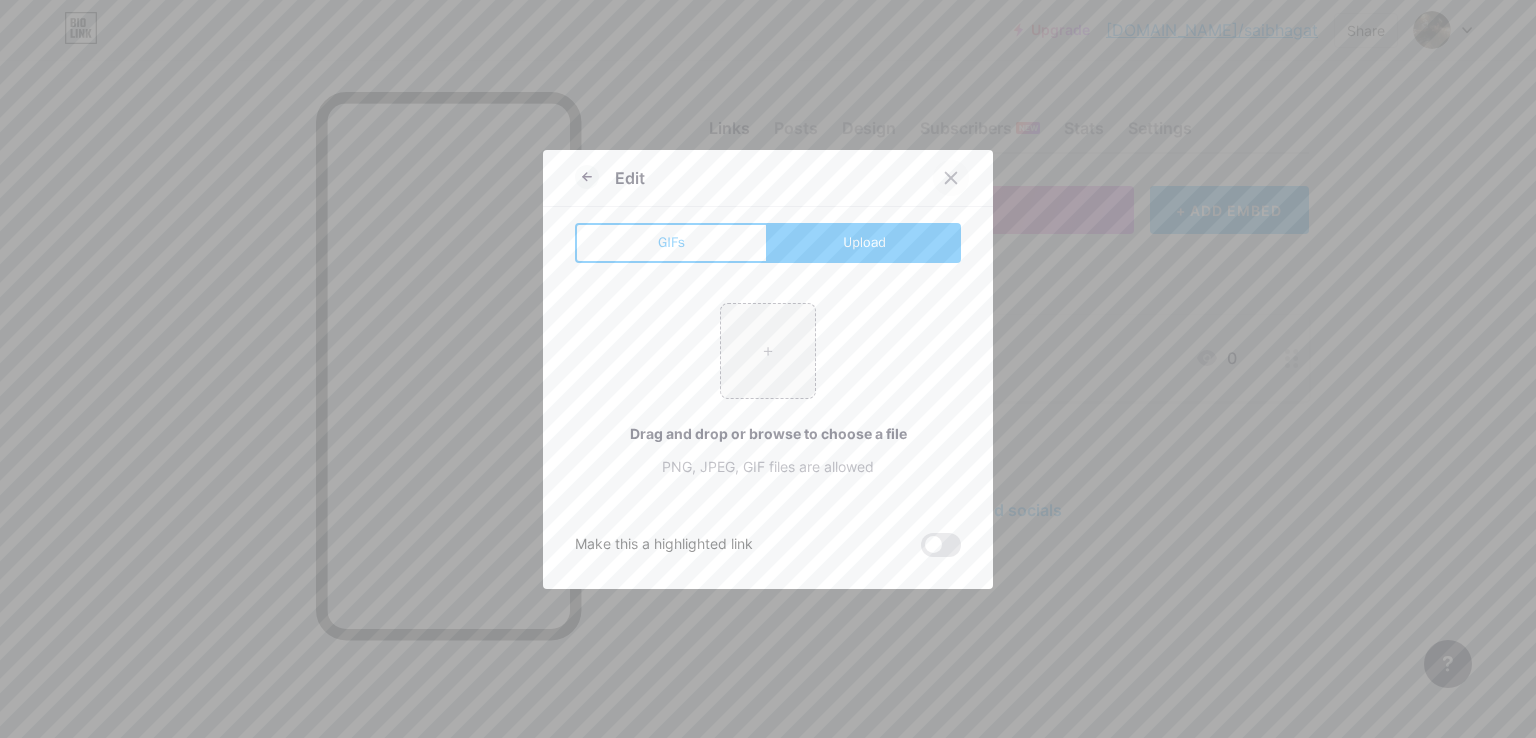 click 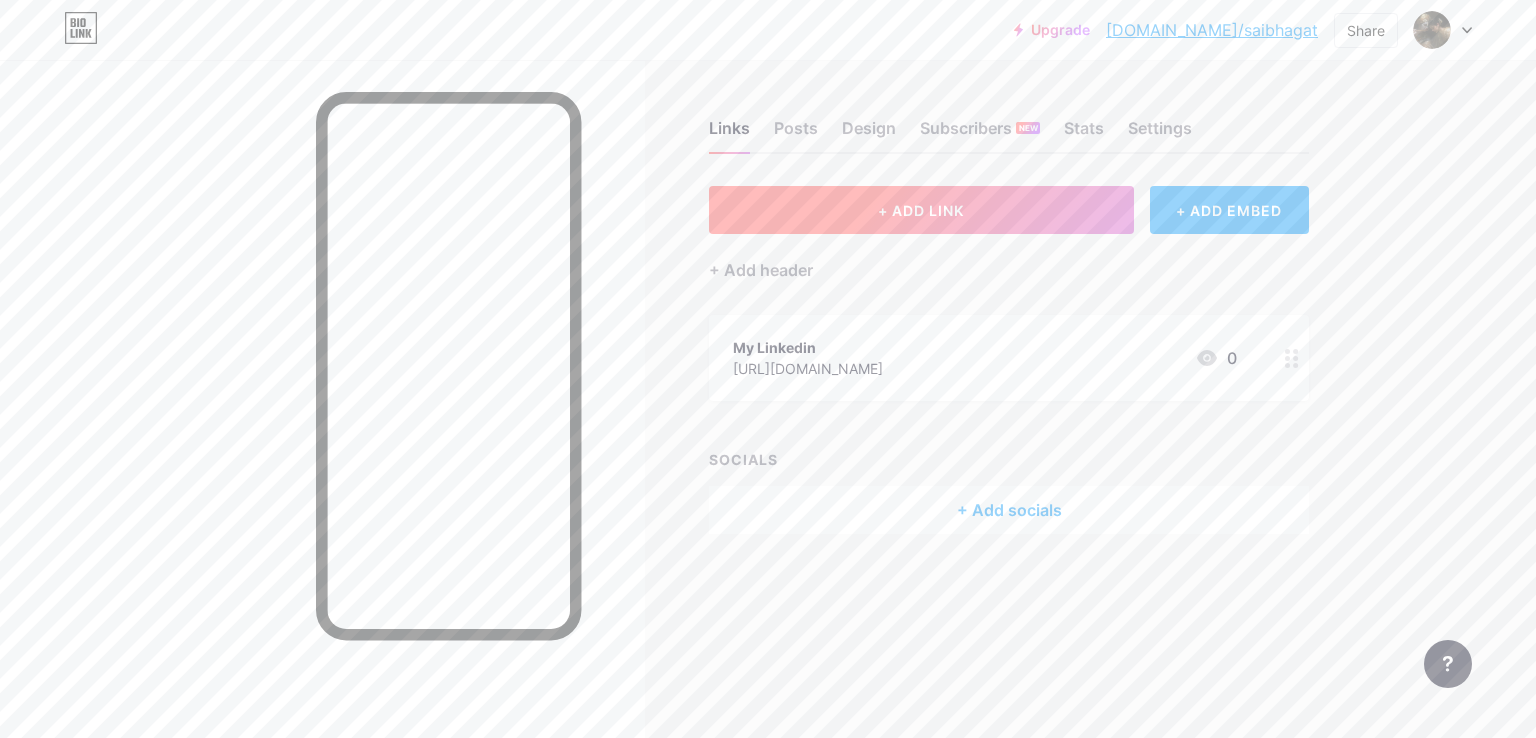 click on "+ ADD LINK" at bounding box center (921, 210) 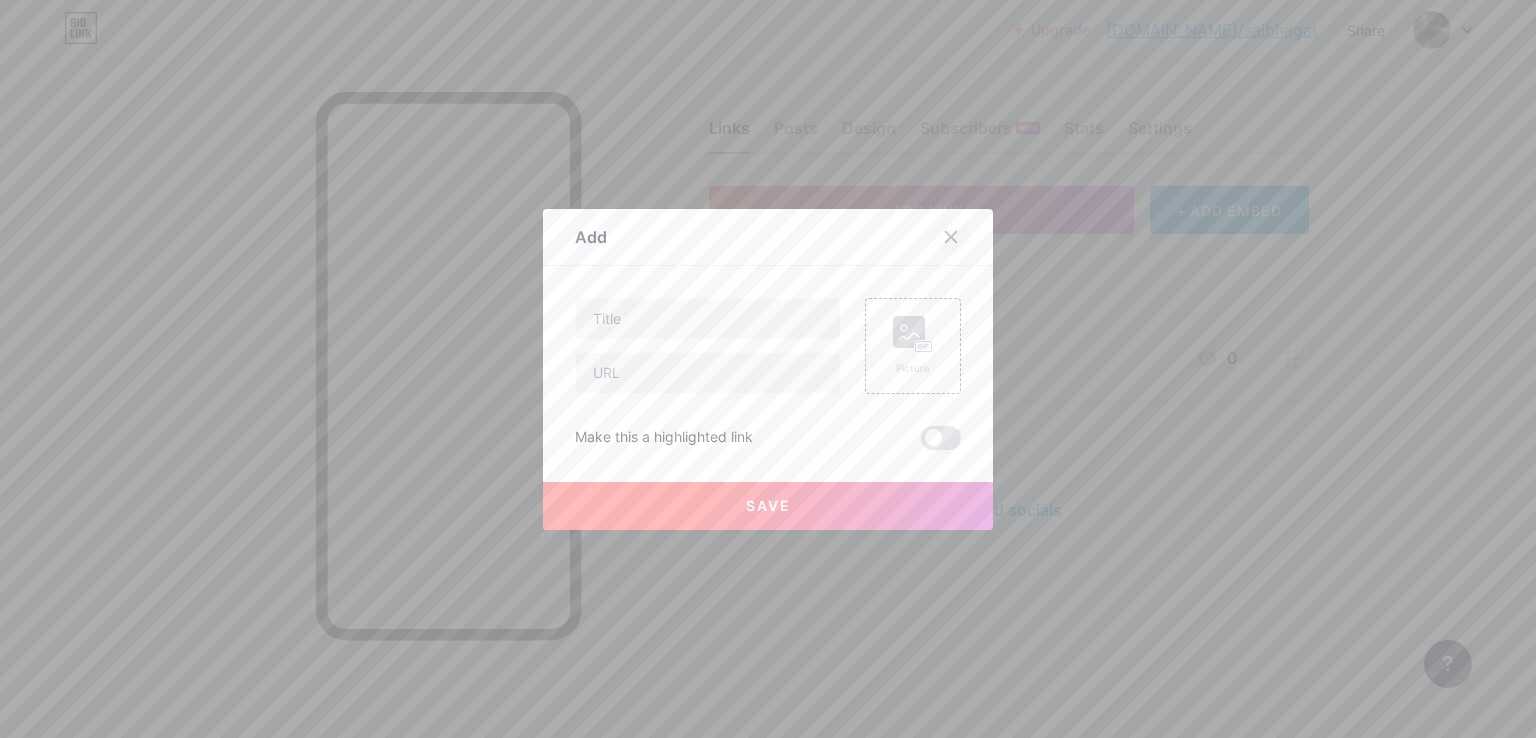 click 